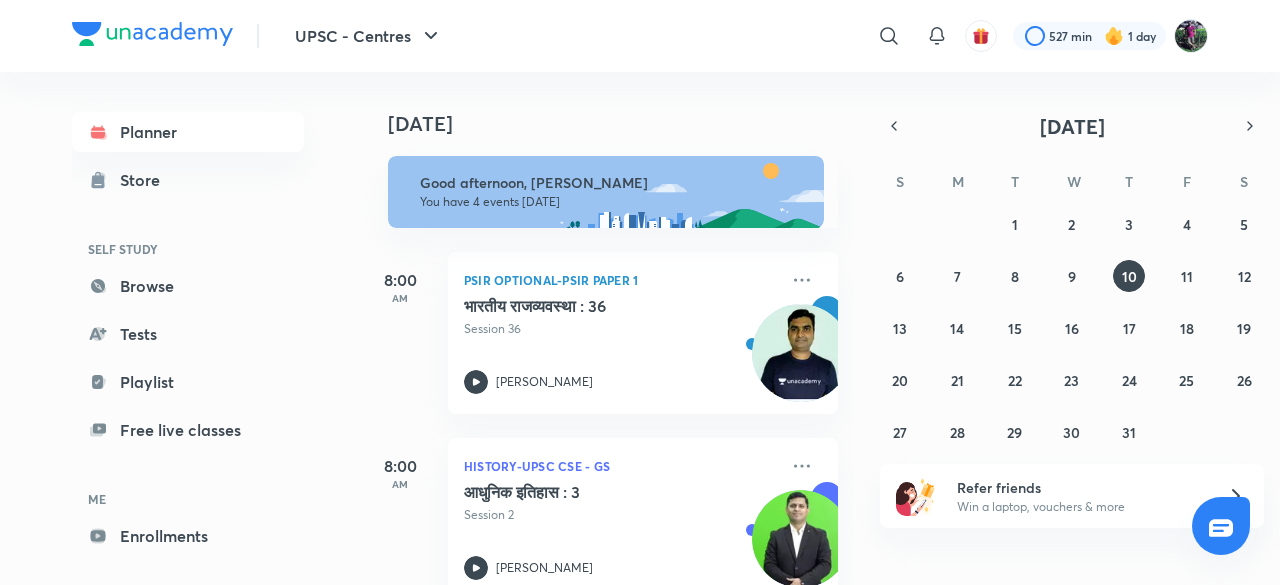 scroll, scrollTop: 0, scrollLeft: 0, axis: both 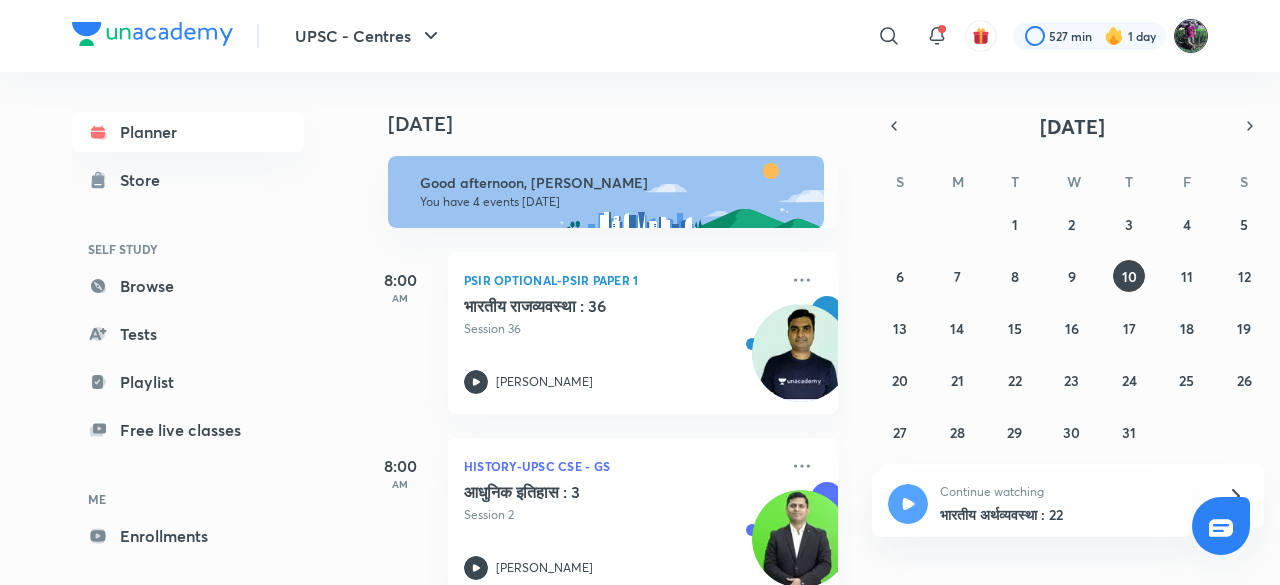 click at bounding box center [1191, 36] 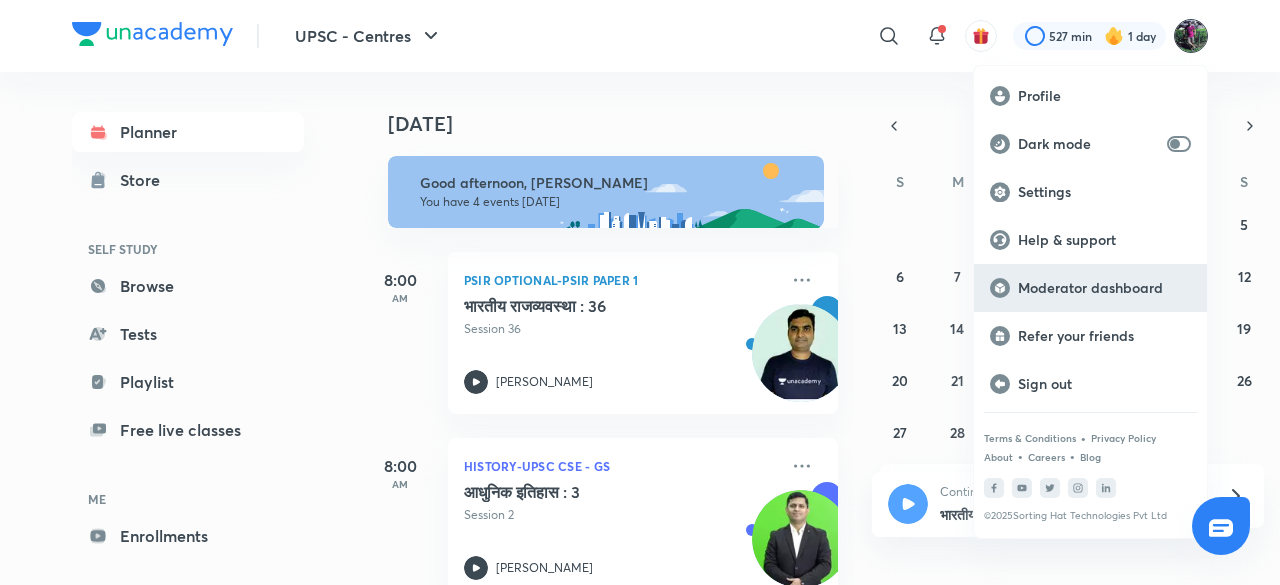 click on "Moderator dashboard" at bounding box center (1104, 288) 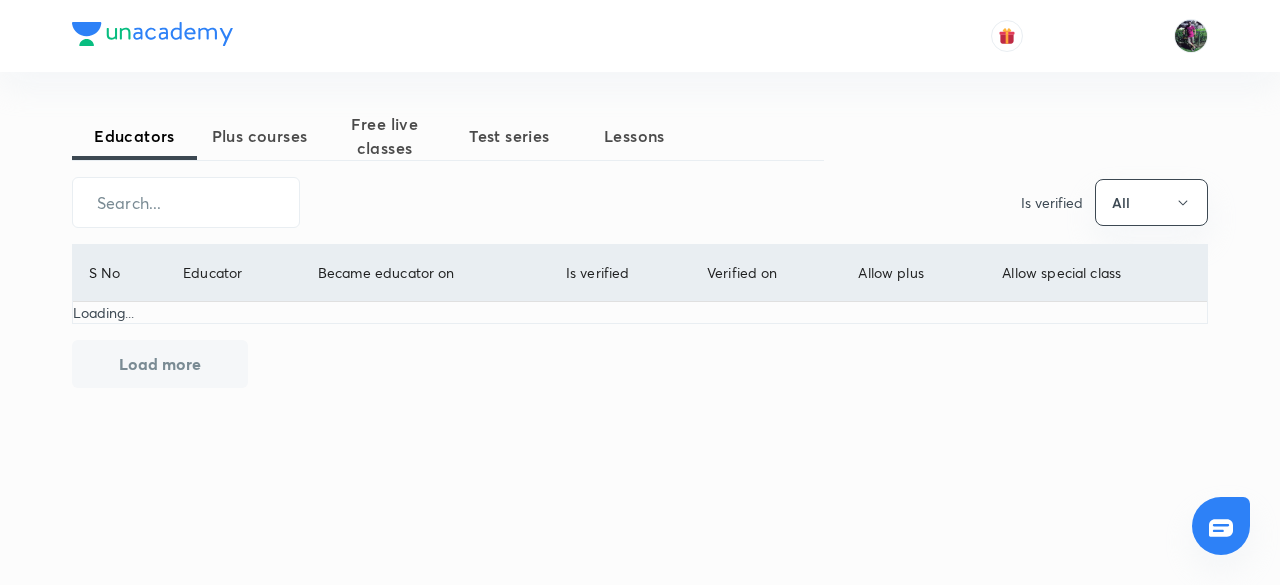 scroll, scrollTop: 0, scrollLeft: 0, axis: both 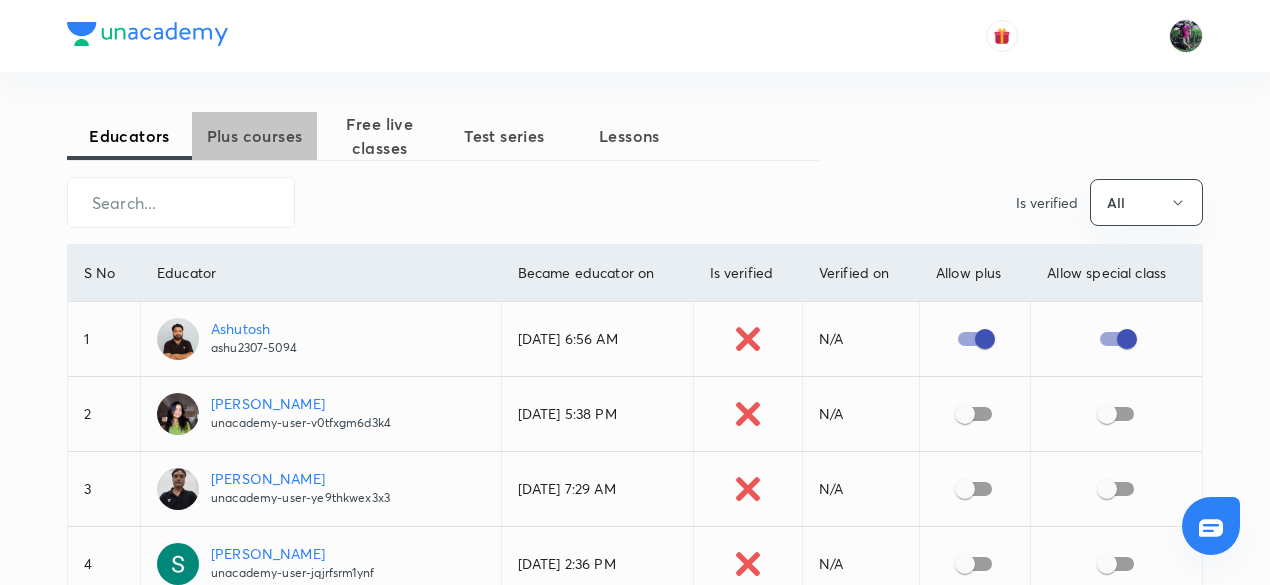 click on "Plus courses" at bounding box center (254, 136) 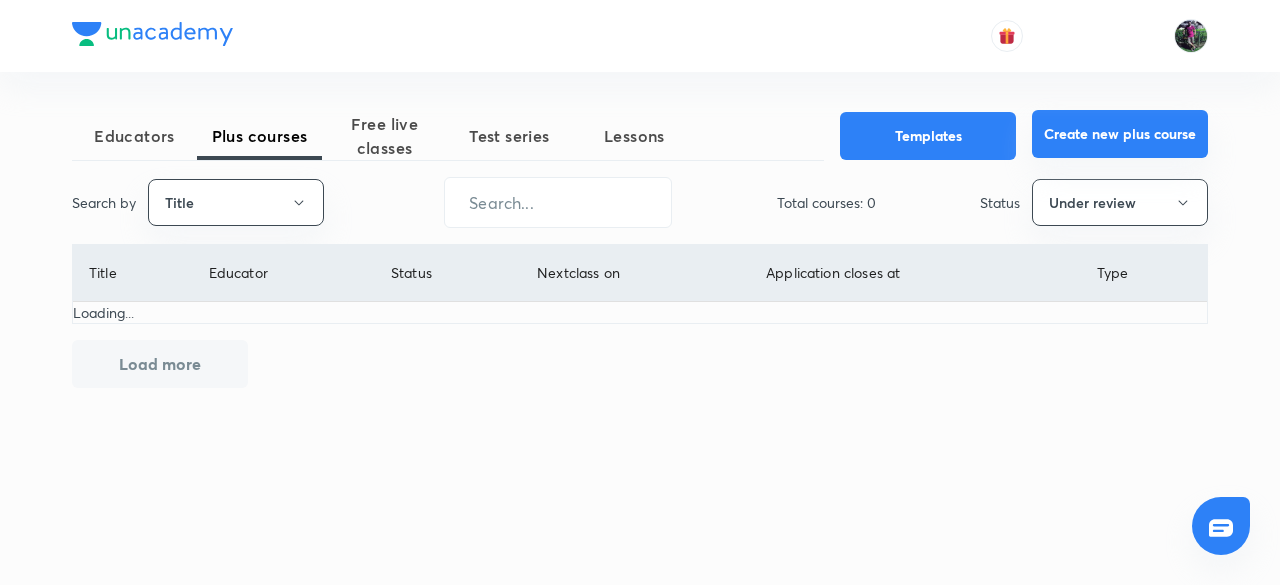 click on "Create new plus course" at bounding box center (1120, 134) 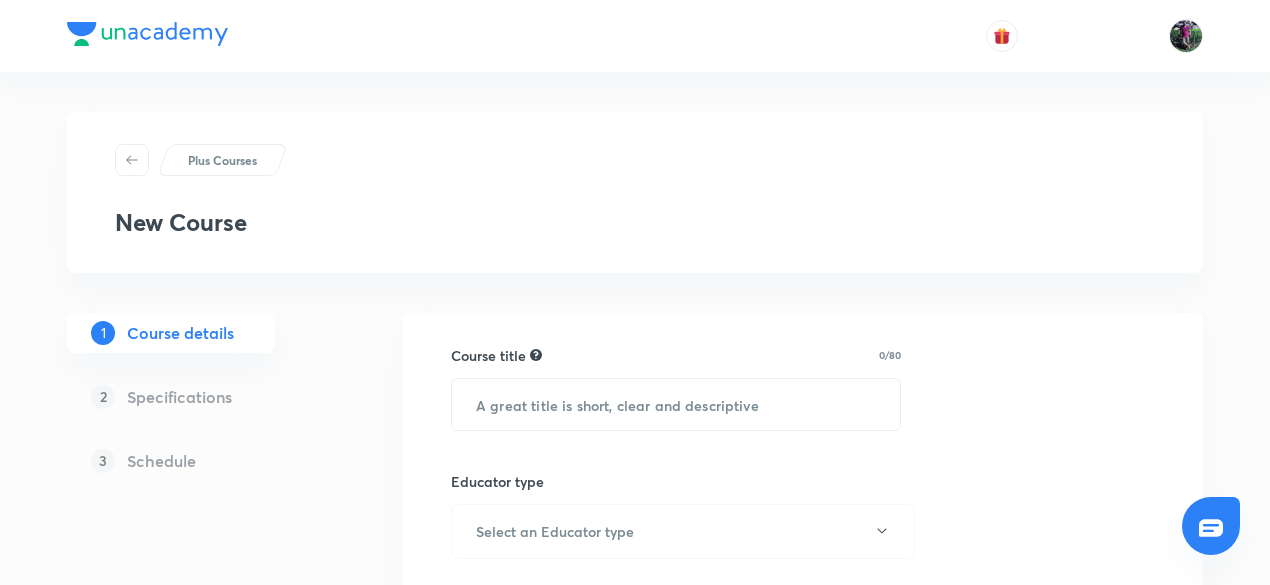 scroll, scrollTop: 0, scrollLeft: 0, axis: both 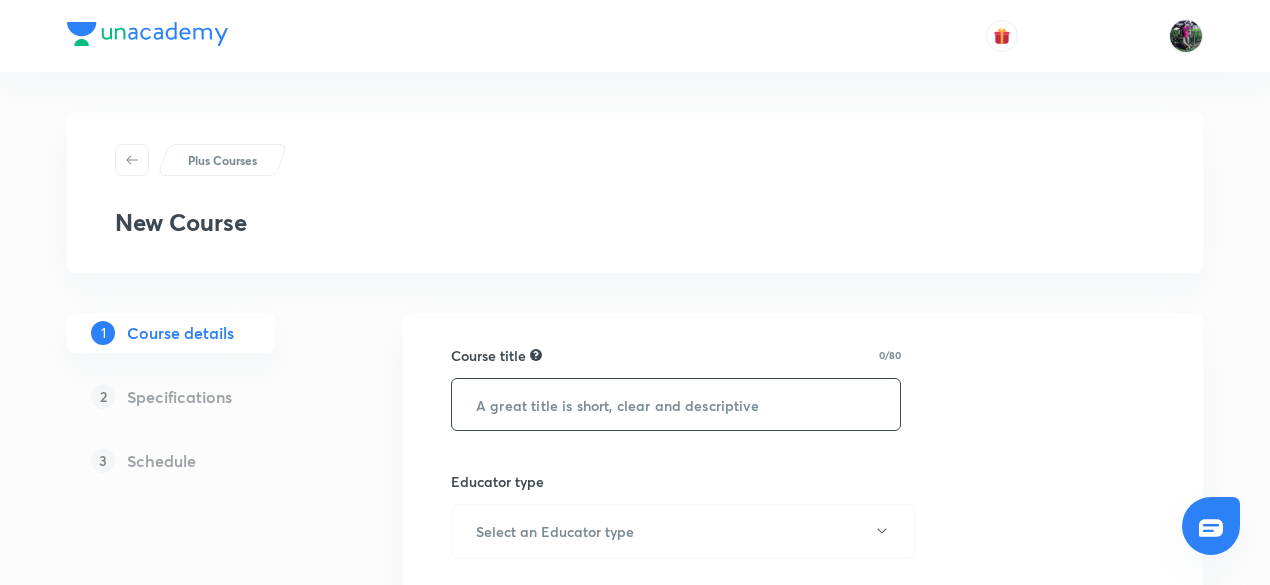 click at bounding box center (676, 404) 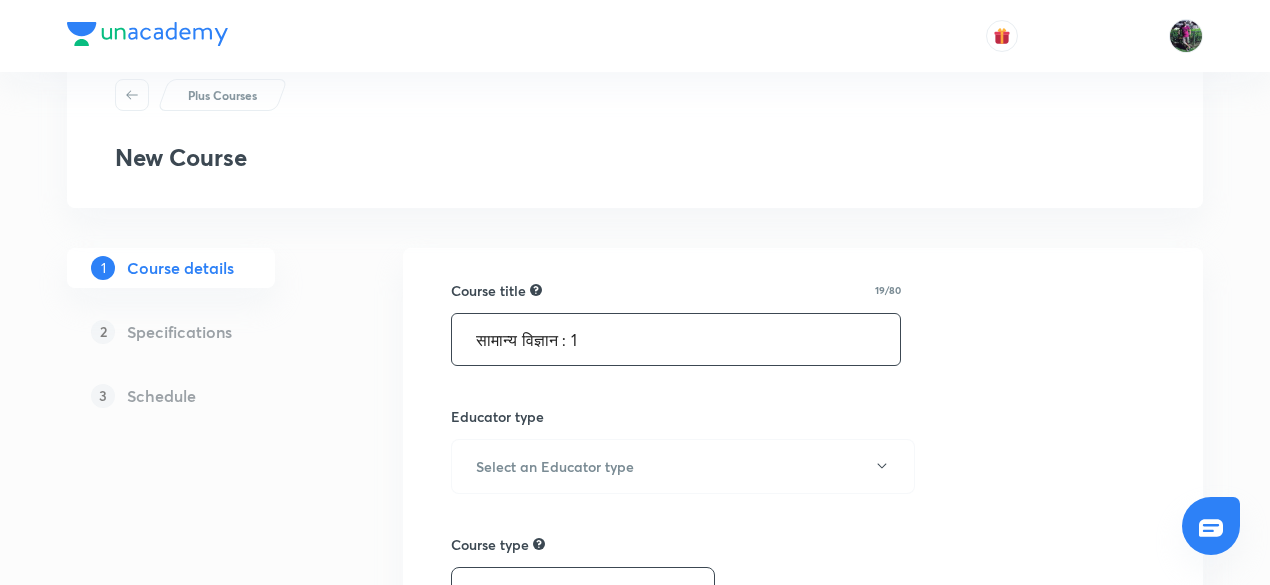 scroll, scrollTop: 80, scrollLeft: 0, axis: vertical 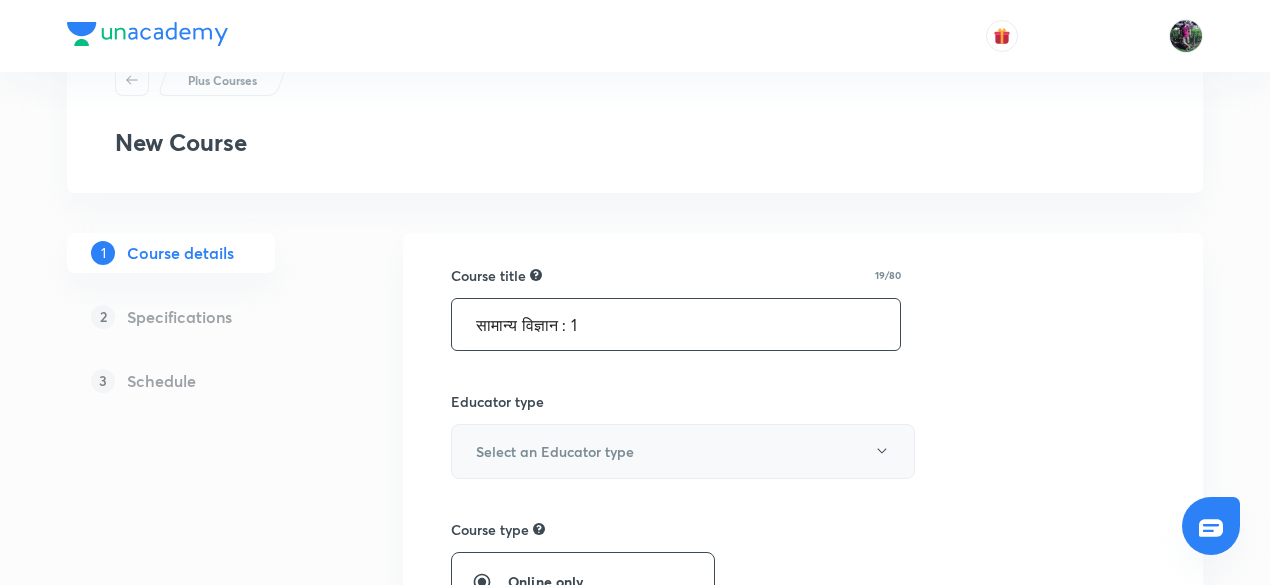 type on "सामान्य विज्ञान : 1" 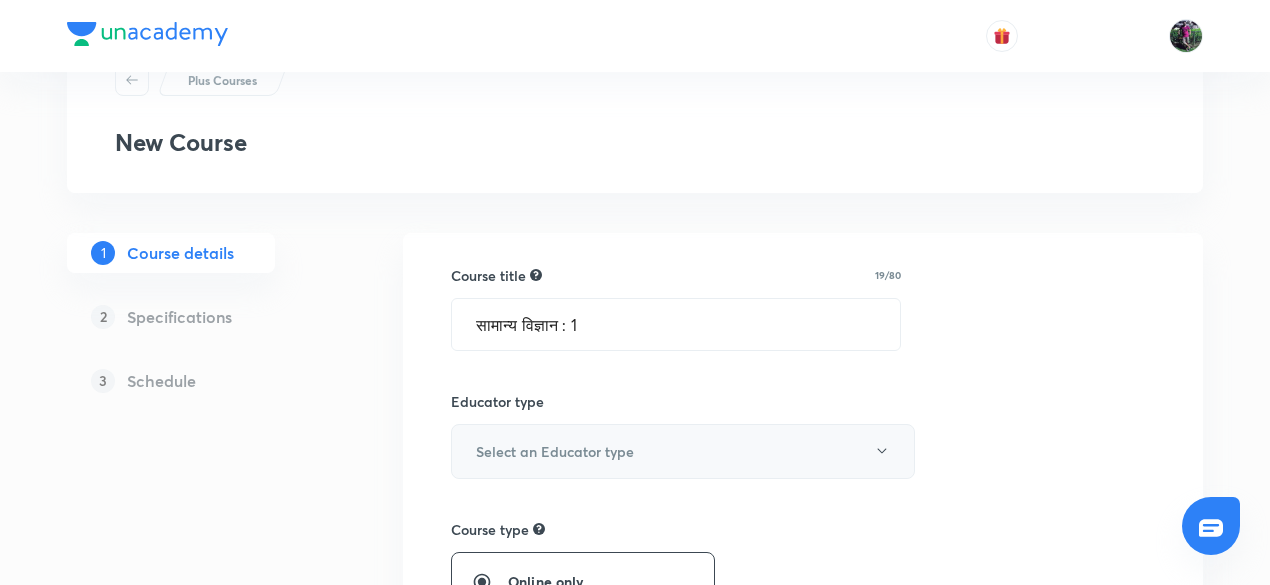 click on "Select an Educator type" at bounding box center (555, 451) 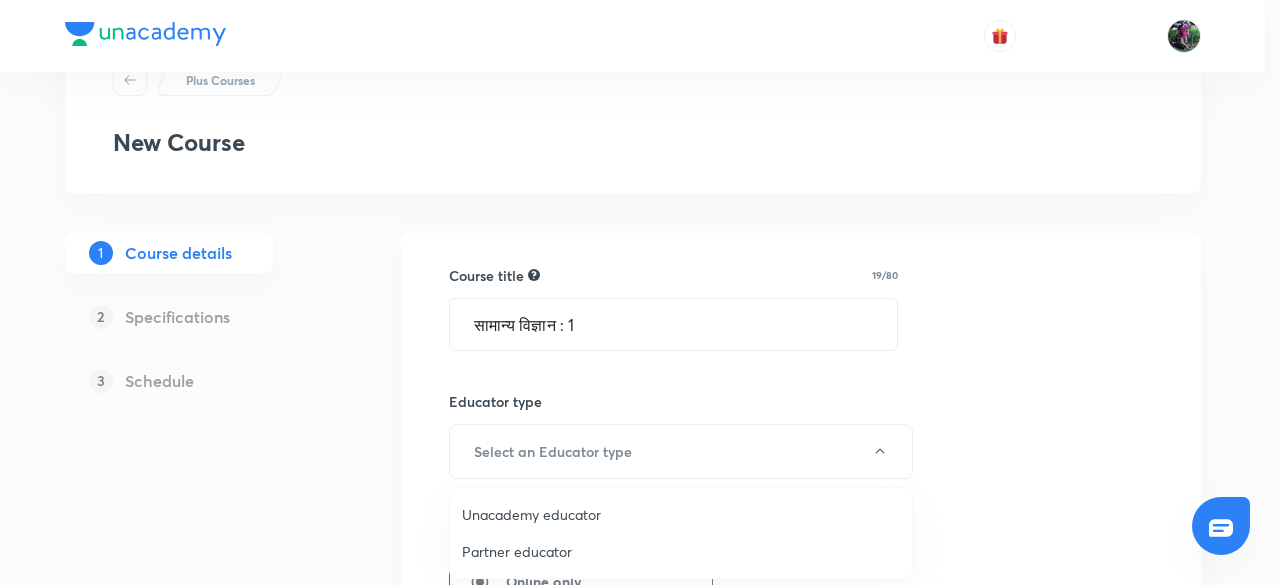 click on "Unacademy educator" at bounding box center [681, 514] 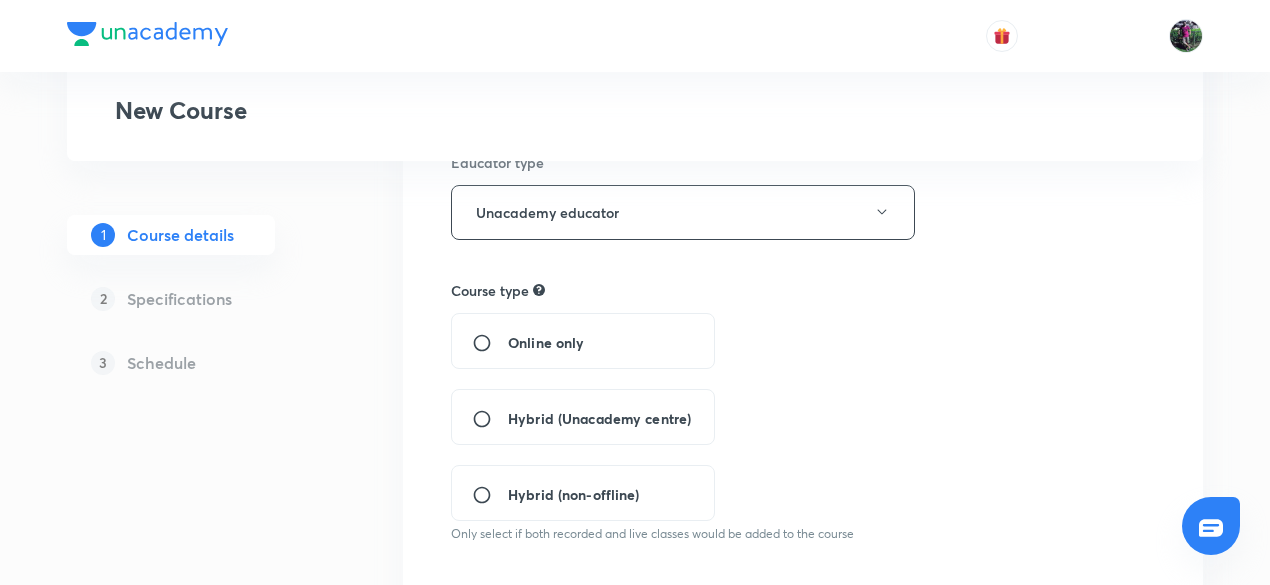 scroll, scrollTop: 409, scrollLeft: 0, axis: vertical 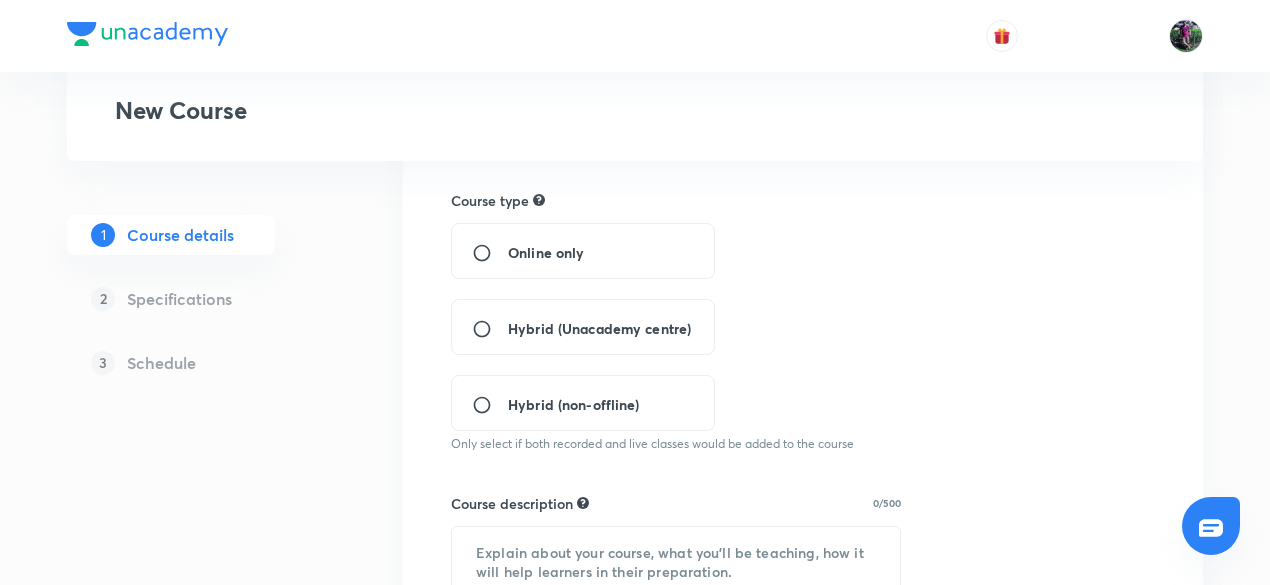 click on "Hybrid (Unacademy centre)" at bounding box center (490, 329) 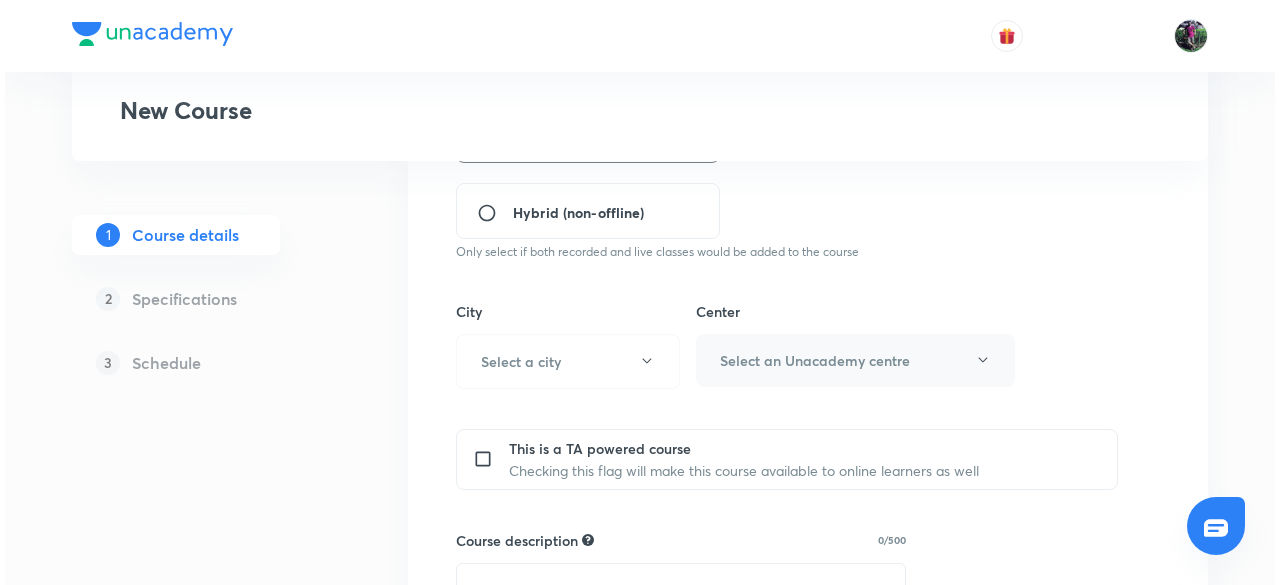 scroll, scrollTop: 602, scrollLeft: 0, axis: vertical 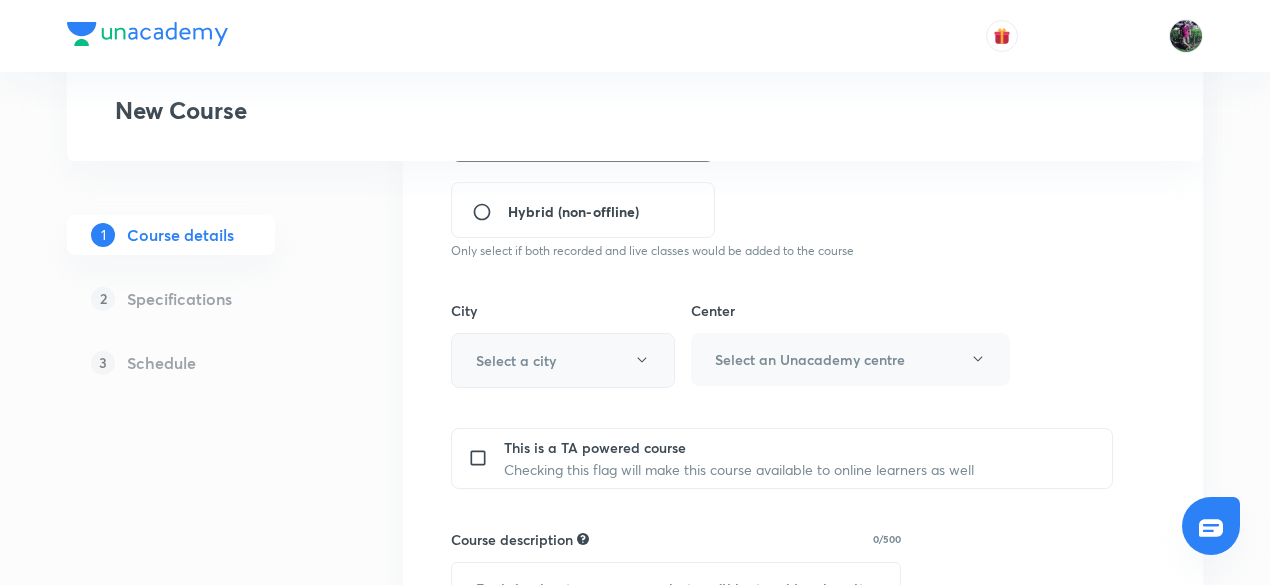 click 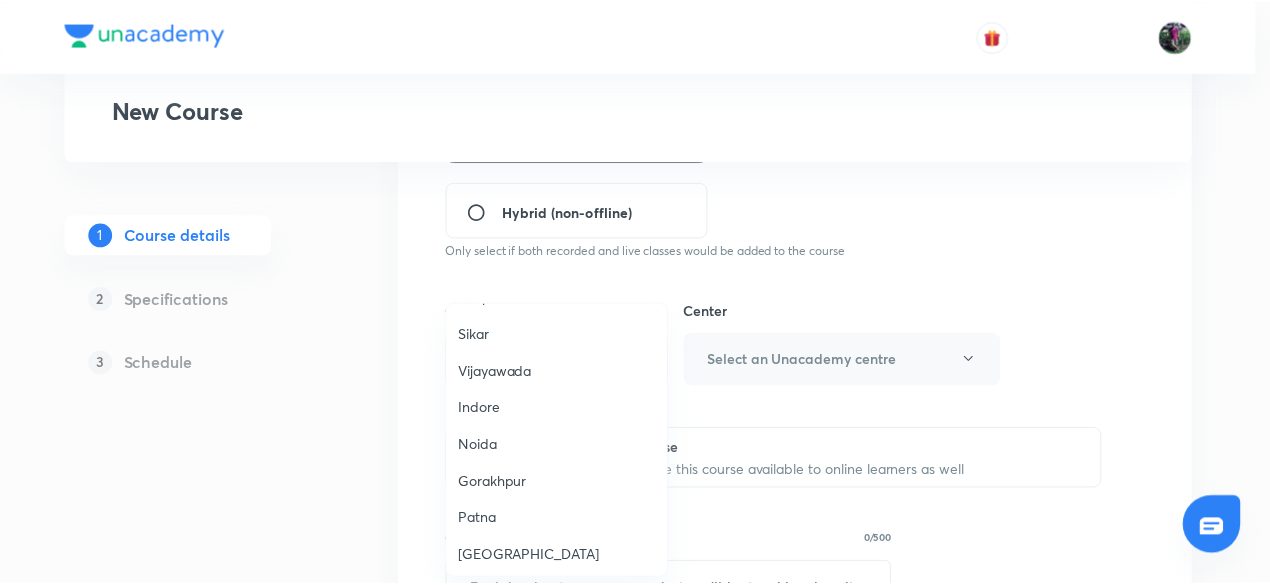 scroll, scrollTop: 1434, scrollLeft: 0, axis: vertical 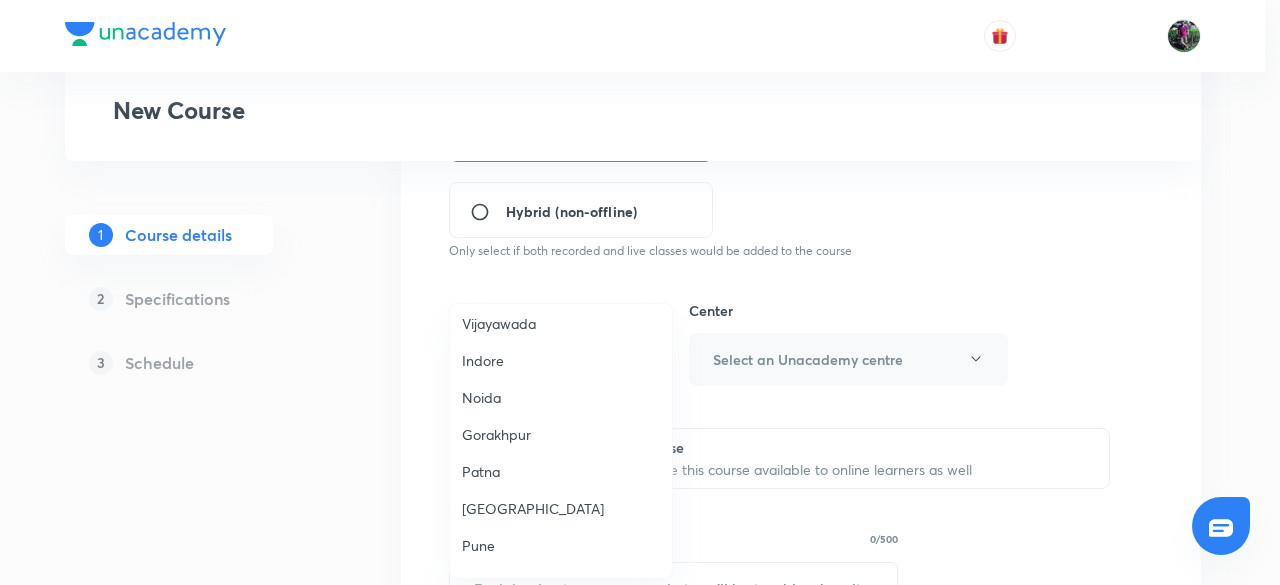 click on "Patna" at bounding box center [561, 471] 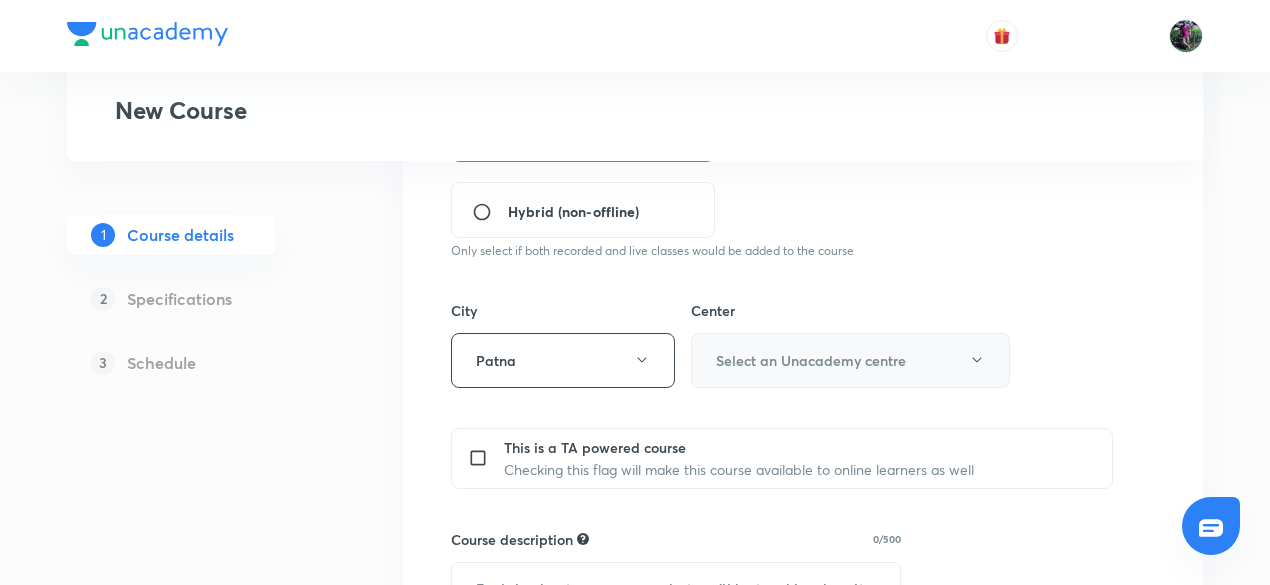 click 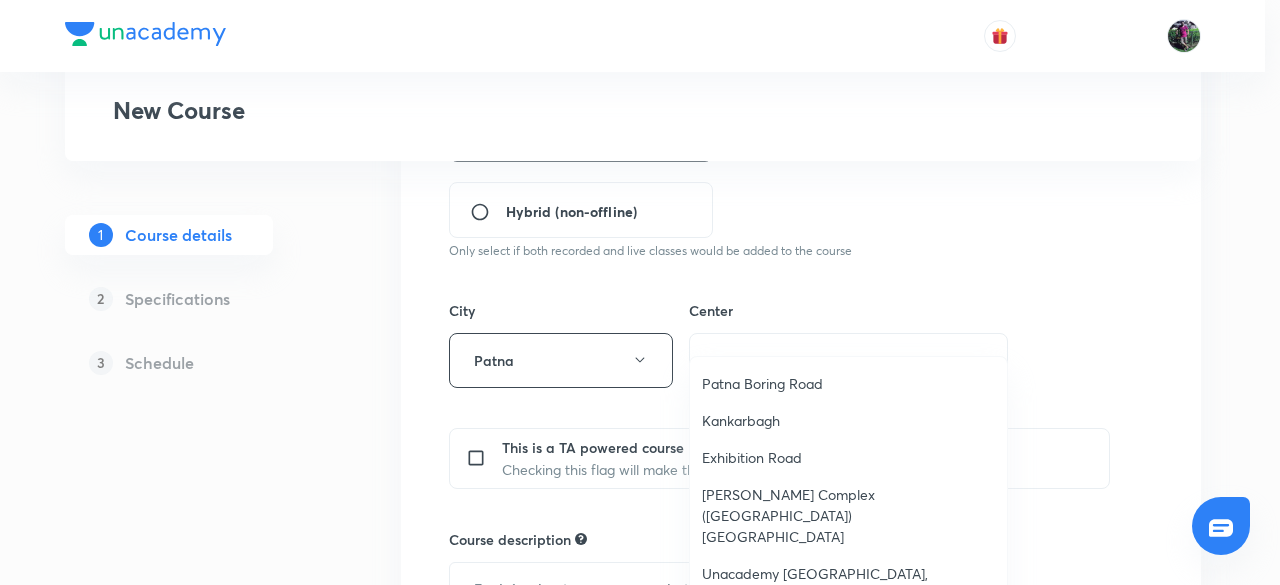 click on "Unacademy IAS Centre, Patna" at bounding box center (848, 584) 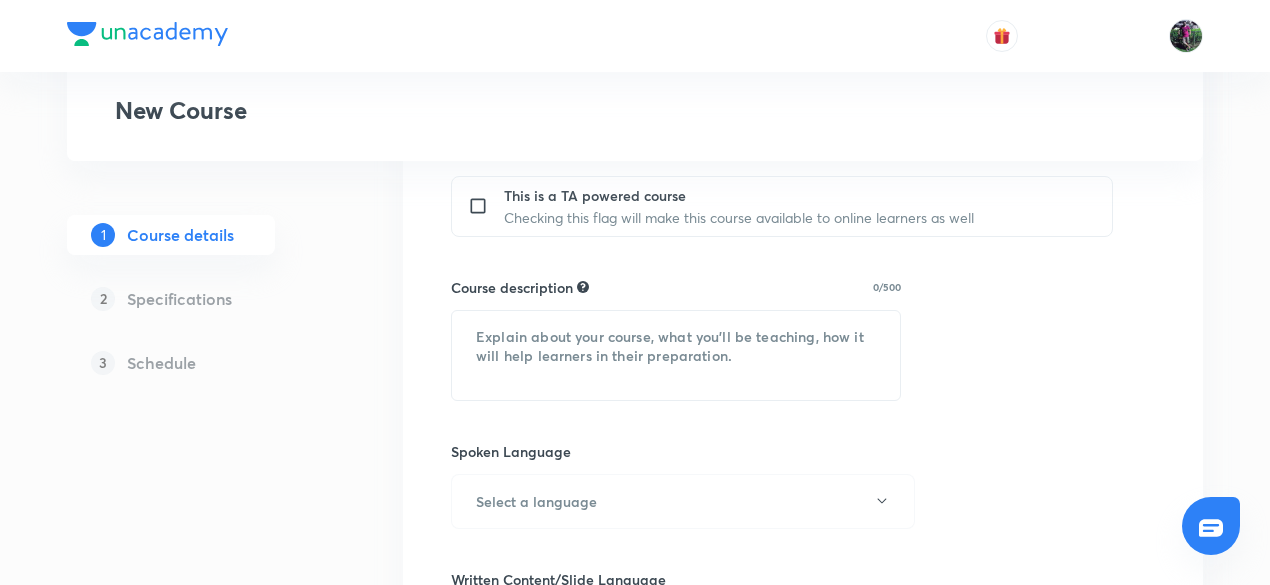 scroll, scrollTop: 917, scrollLeft: 0, axis: vertical 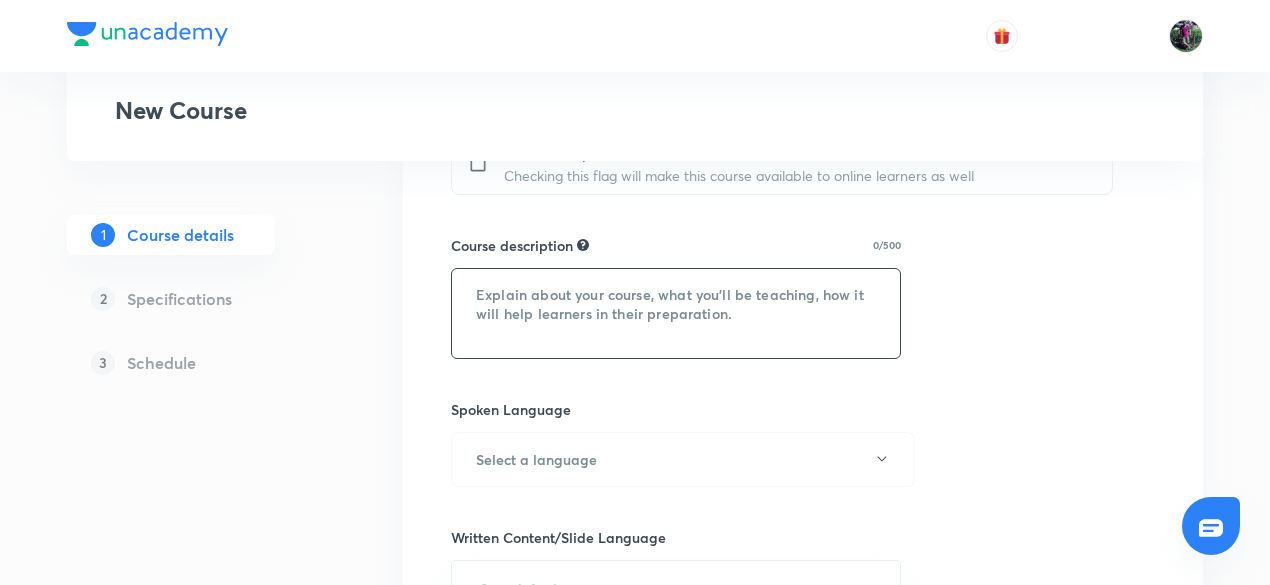 click at bounding box center [676, 313] 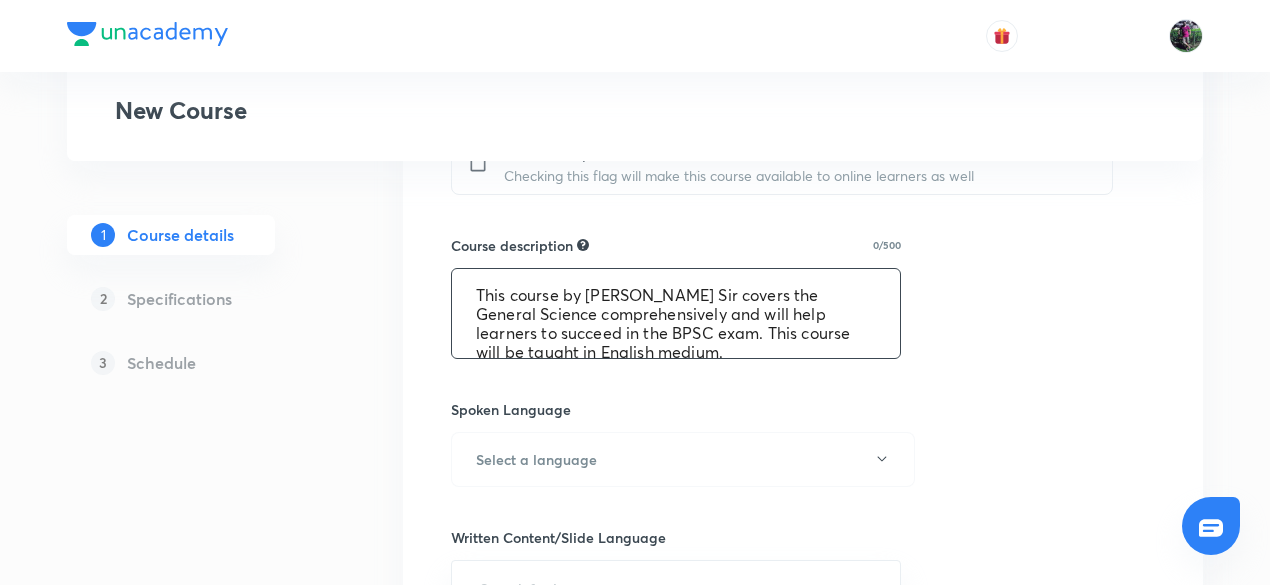 scroll, scrollTop: 4, scrollLeft: 0, axis: vertical 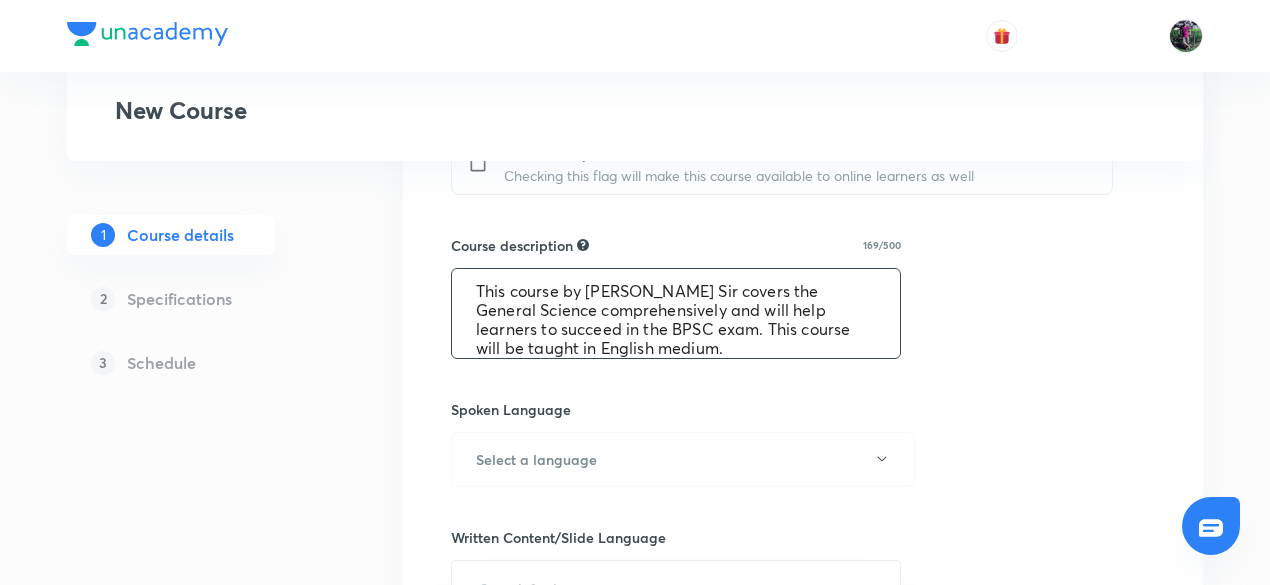 click on "This course by Md Burhan Sir covers the General Science comprehensively and will help learners to succeed in the BPSC exam. This course will be taught in English medium." at bounding box center (676, 313) 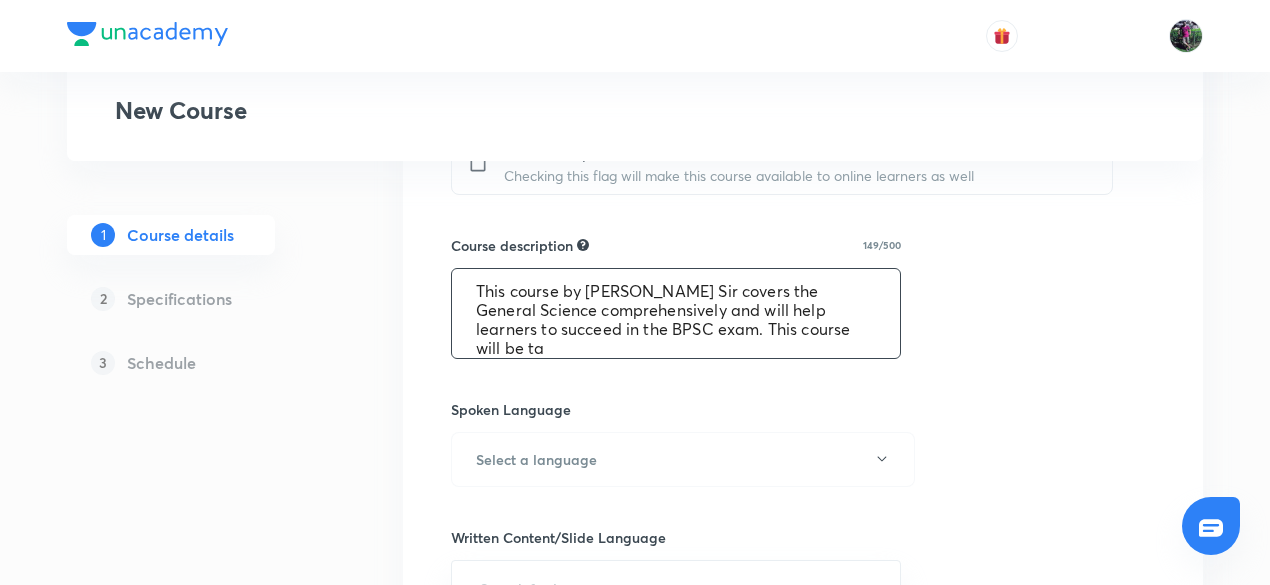 scroll, scrollTop: 0, scrollLeft: 0, axis: both 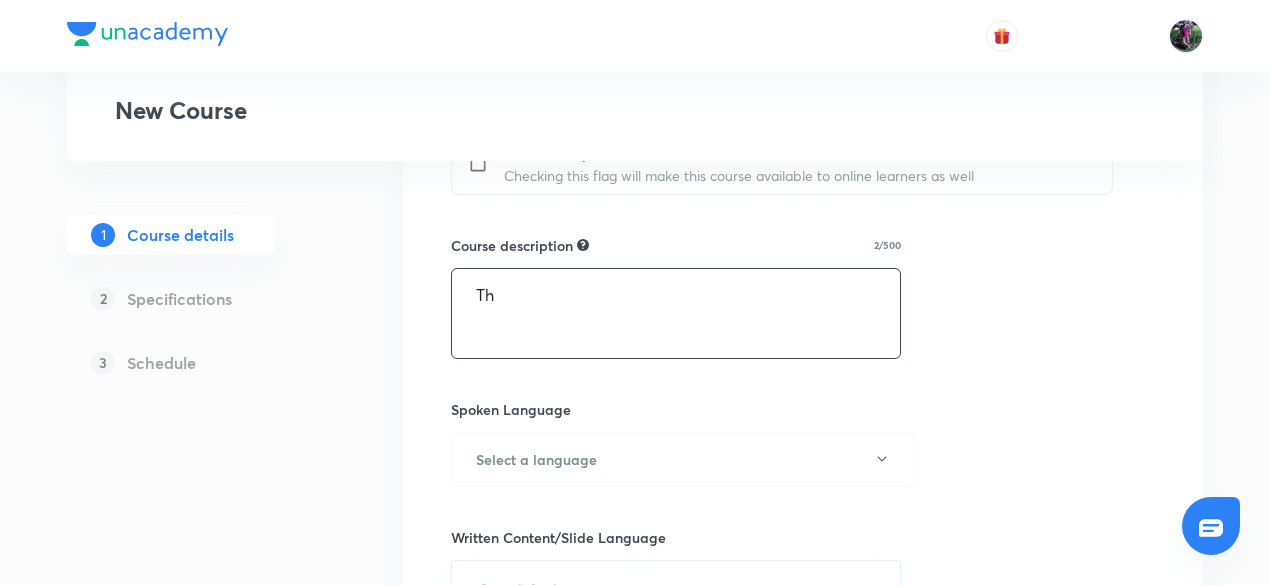 type on "T" 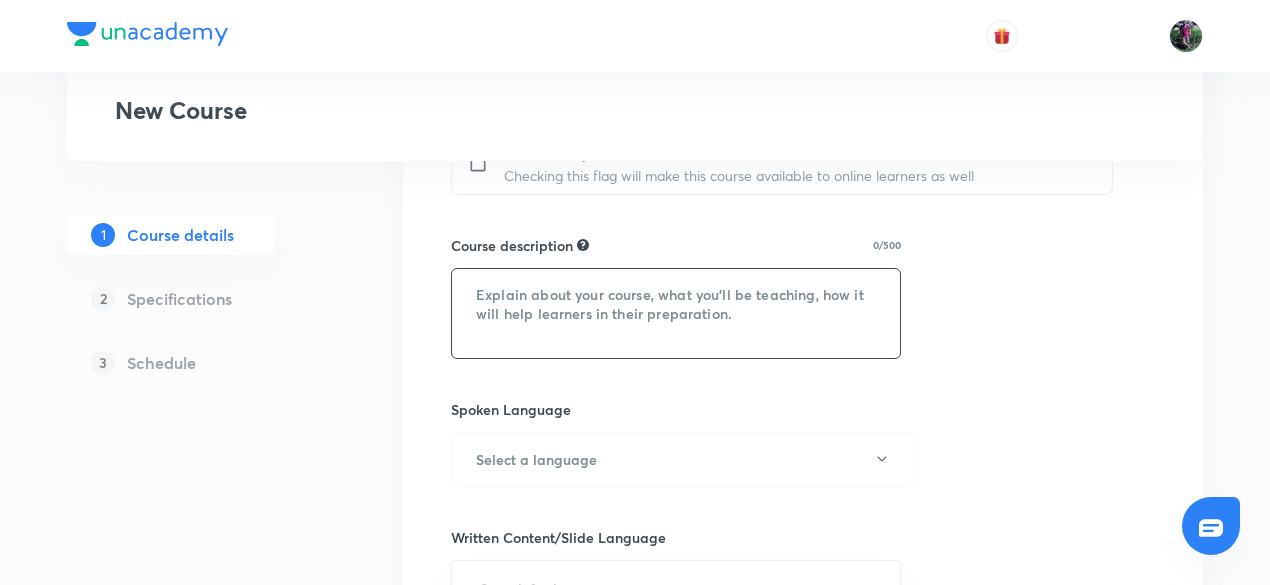 paste on "एमडी बुरहान सर द्वारा लिखित यह पाठ्यक्रम सामान्य विज्ञान को व्यापक रूप से कवर करता है और छात्रों को BPSC परीक्षा में सफलता प्राप्त करने में मदद करेगा। यह पाठ्यक्रम हिंदी माध्यम में पढ़ाया जाएगा।" 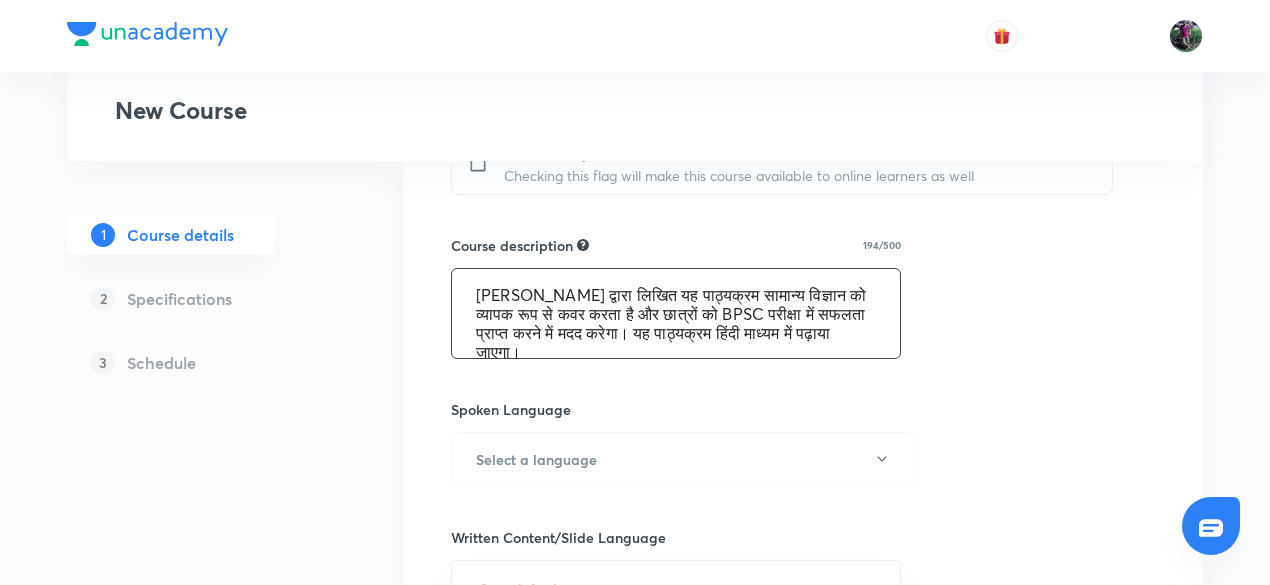 scroll, scrollTop: 4, scrollLeft: 0, axis: vertical 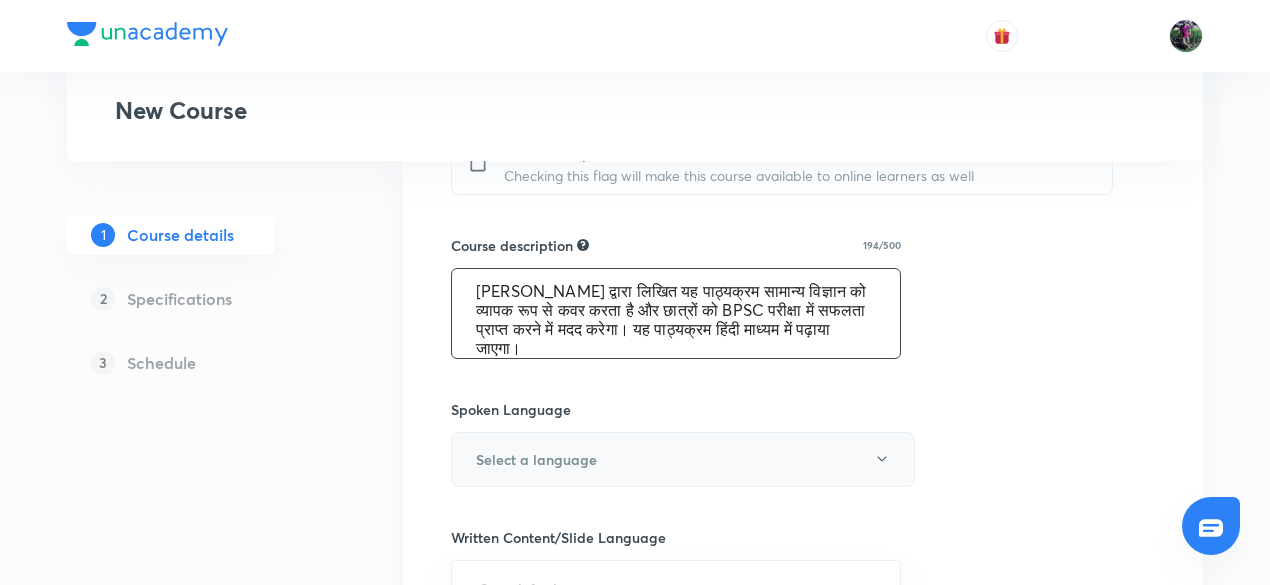 type on "एमडी बुरहान सर द्वारा लिखित यह पाठ्यक्रम सामान्य विज्ञान को व्यापक रूप से कवर करता है और छात्रों को BPSC परीक्षा में सफलता प्राप्त करने में मदद करेगा। यह पाठ्यक्रम हिंदी माध्यम में पढ़ाया जाएगा।" 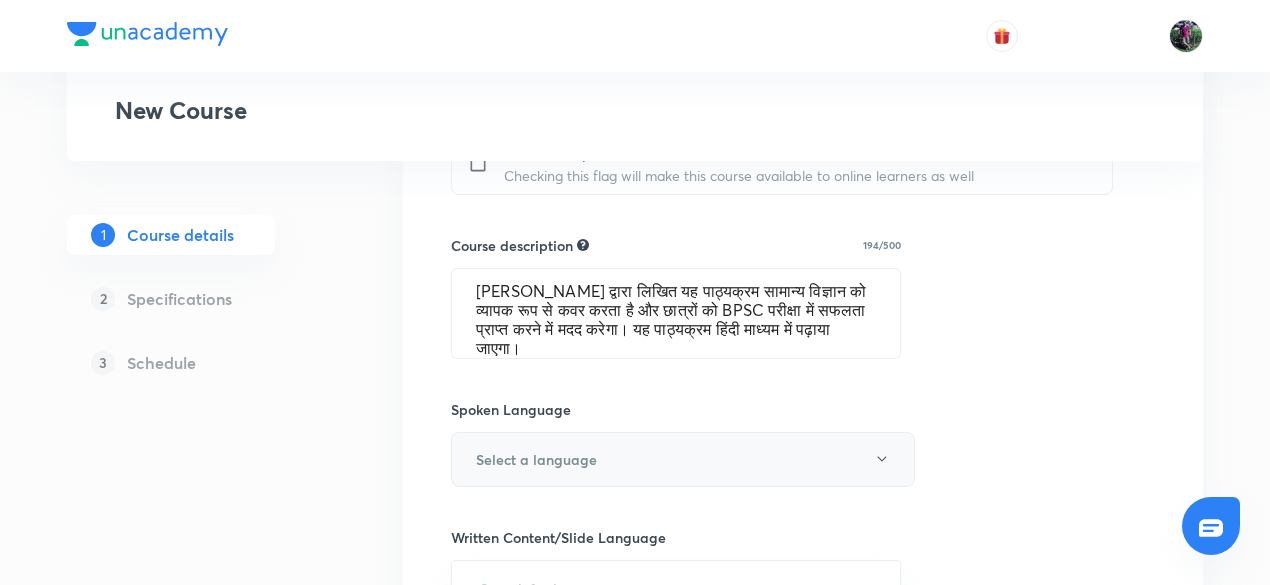 click on "Select a language" at bounding box center [683, 459] 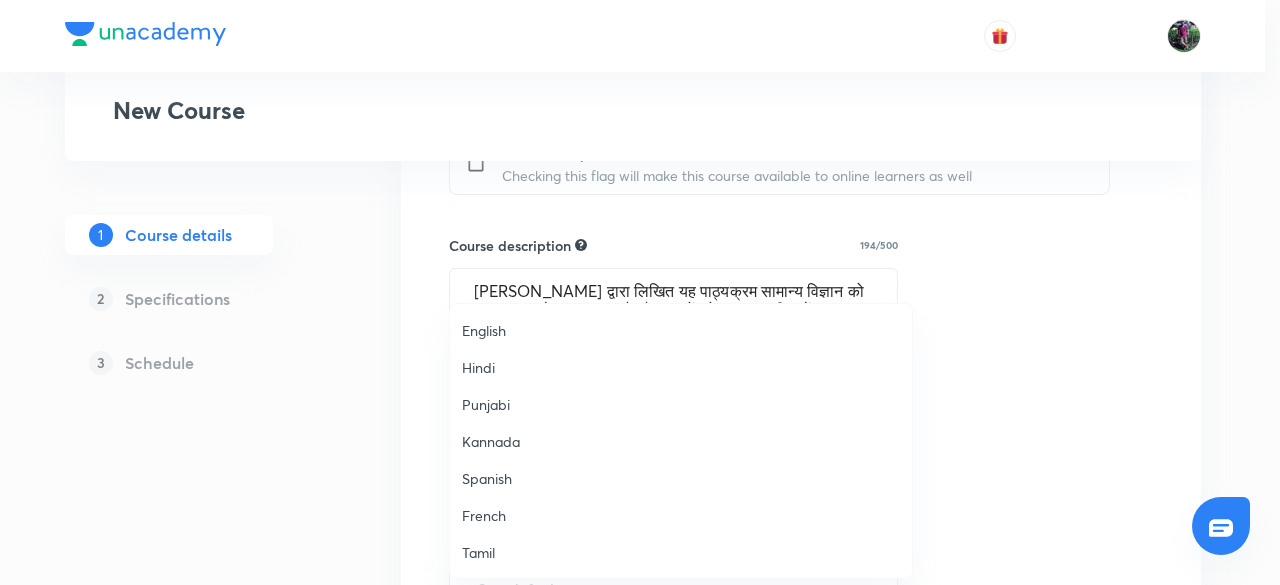 click on "Hindi" at bounding box center [681, 367] 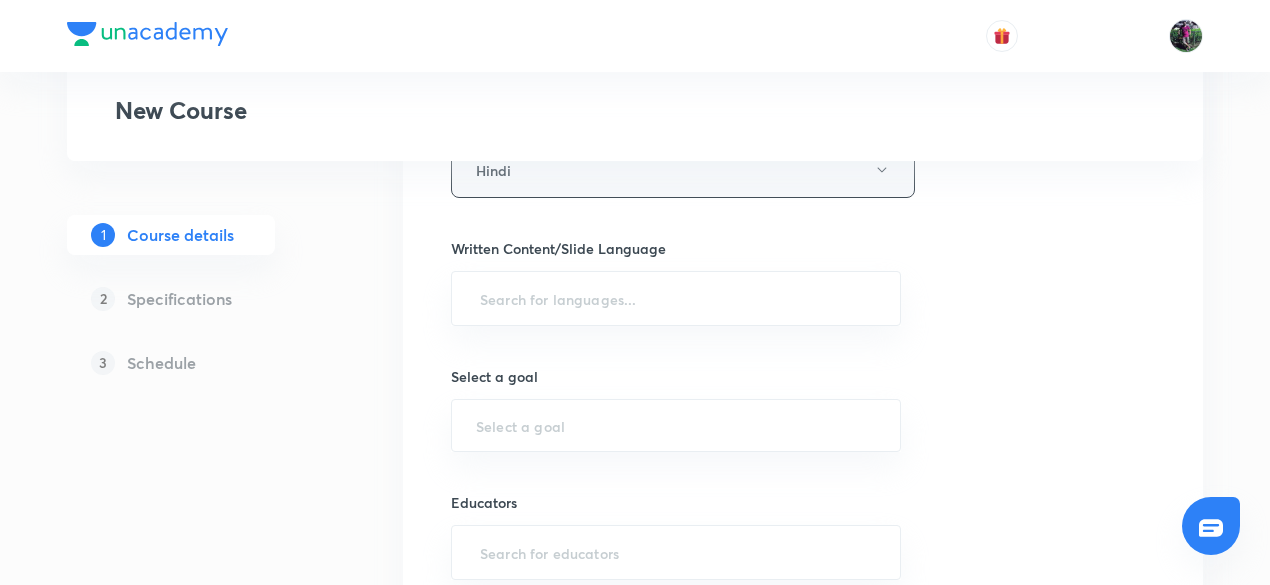 scroll, scrollTop: 1208, scrollLeft: 0, axis: vertical 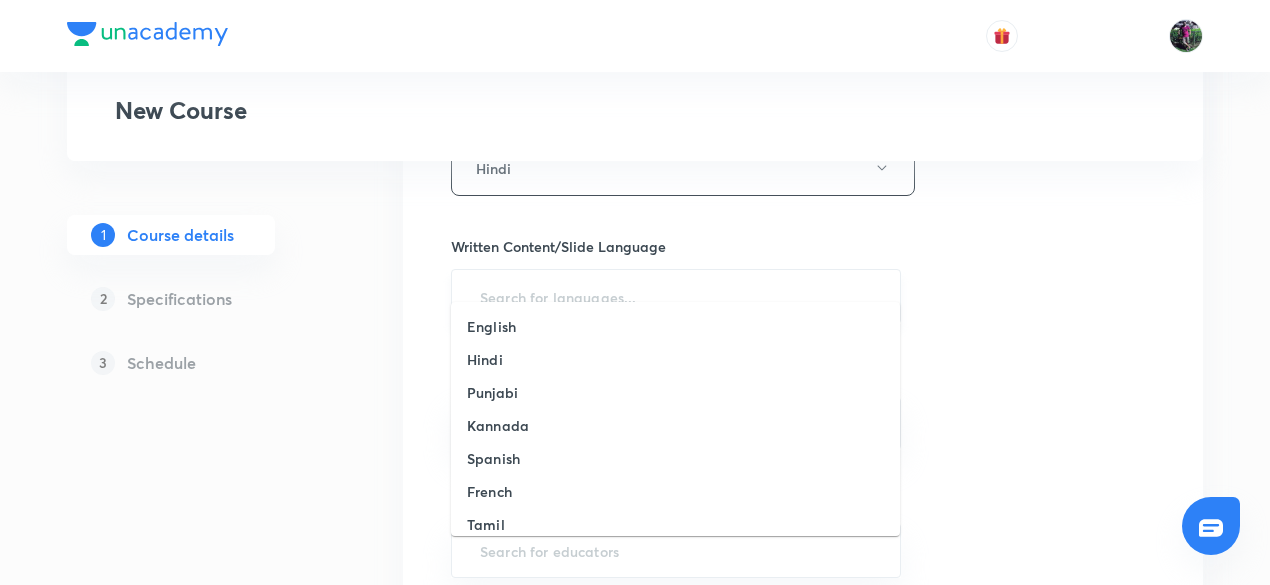 click at bounding box center (676, 296) 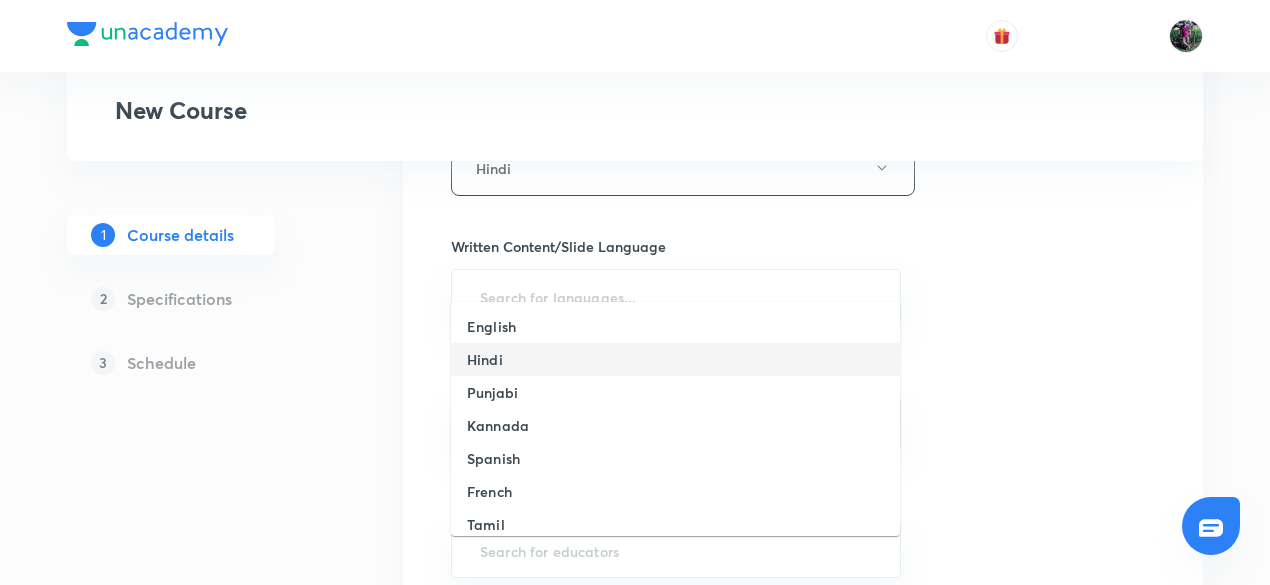 click on "Hindi" at bounding box center (485, 359) 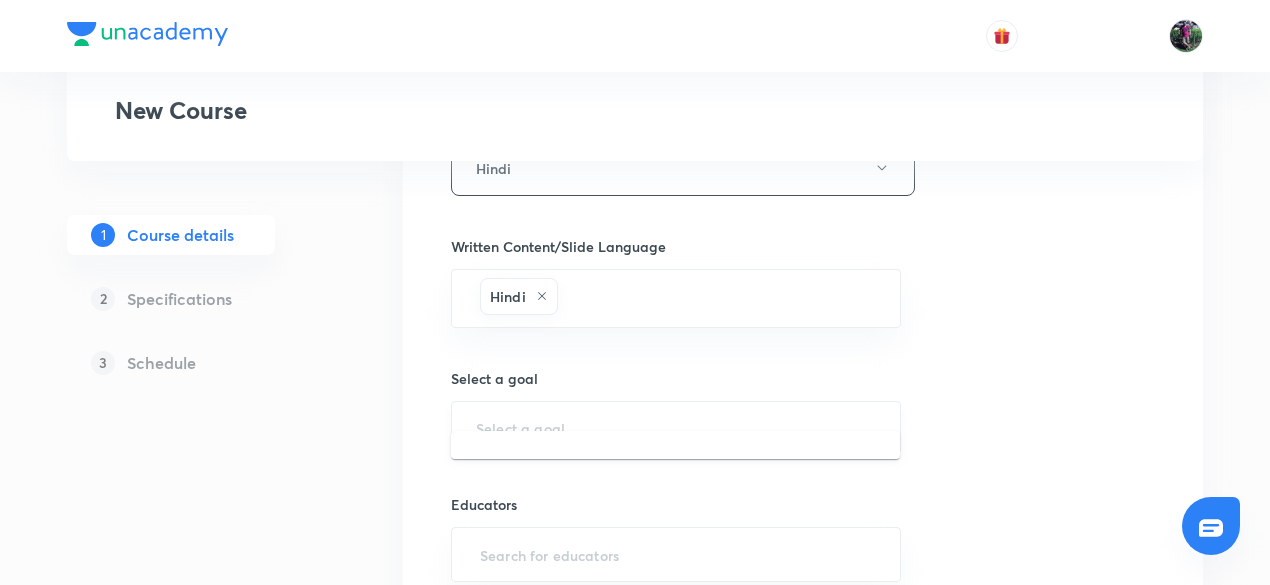 click at bounding box center [676, 427] 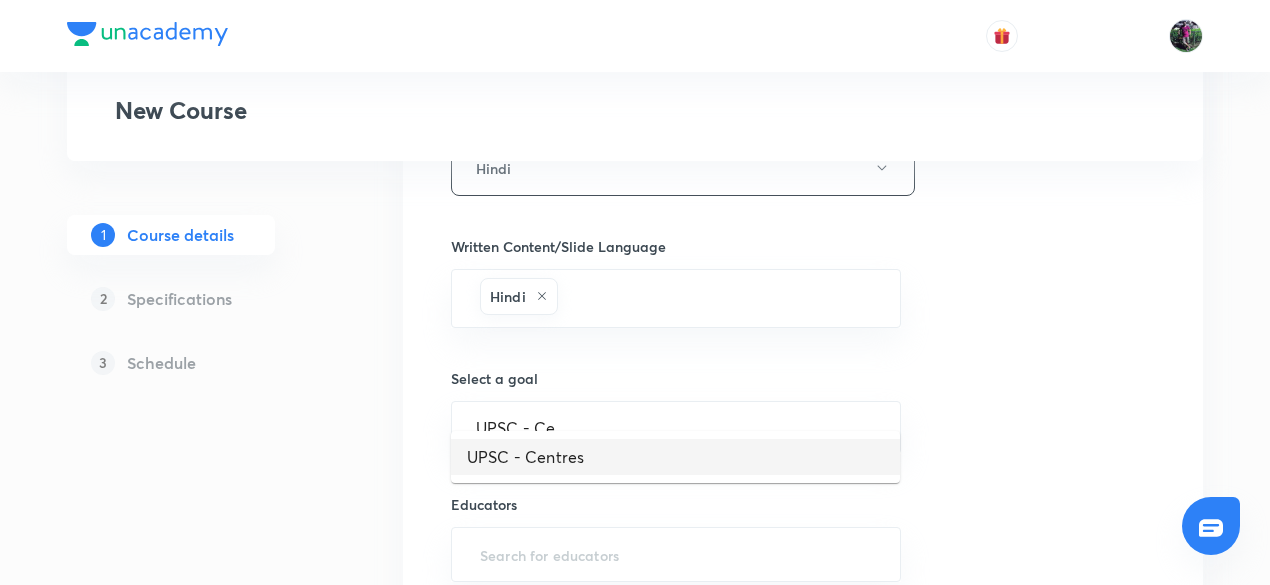 click on "UPSC - Centres" at bounding box center [675, 457] 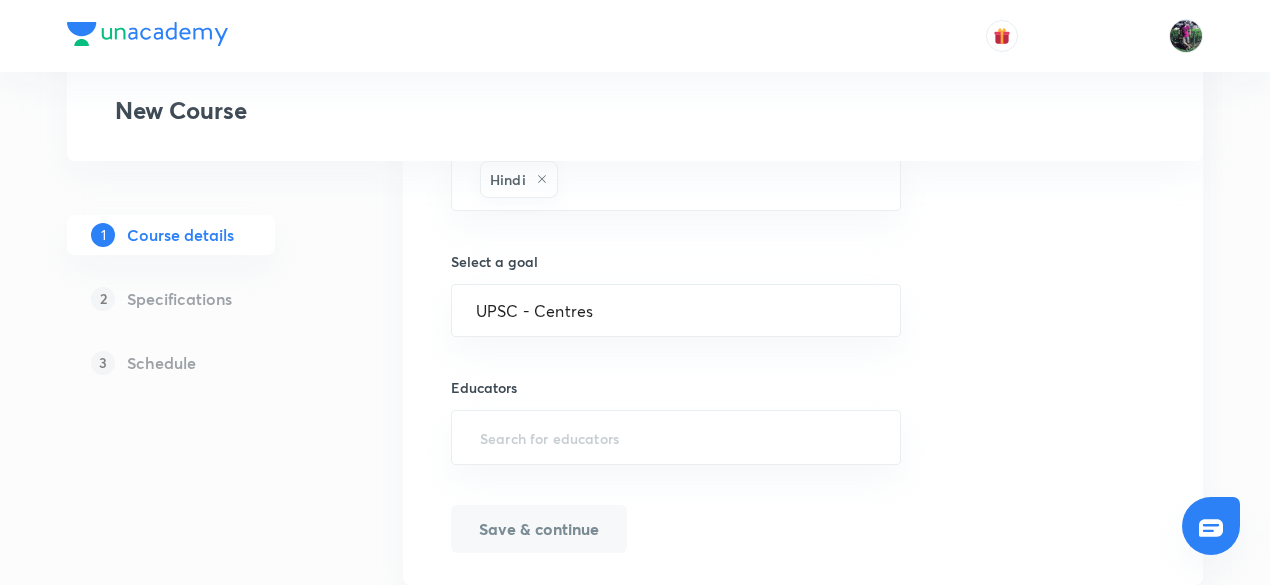 scroll, scrollTop: 1360, scrollLeft: 0, axis: vertical 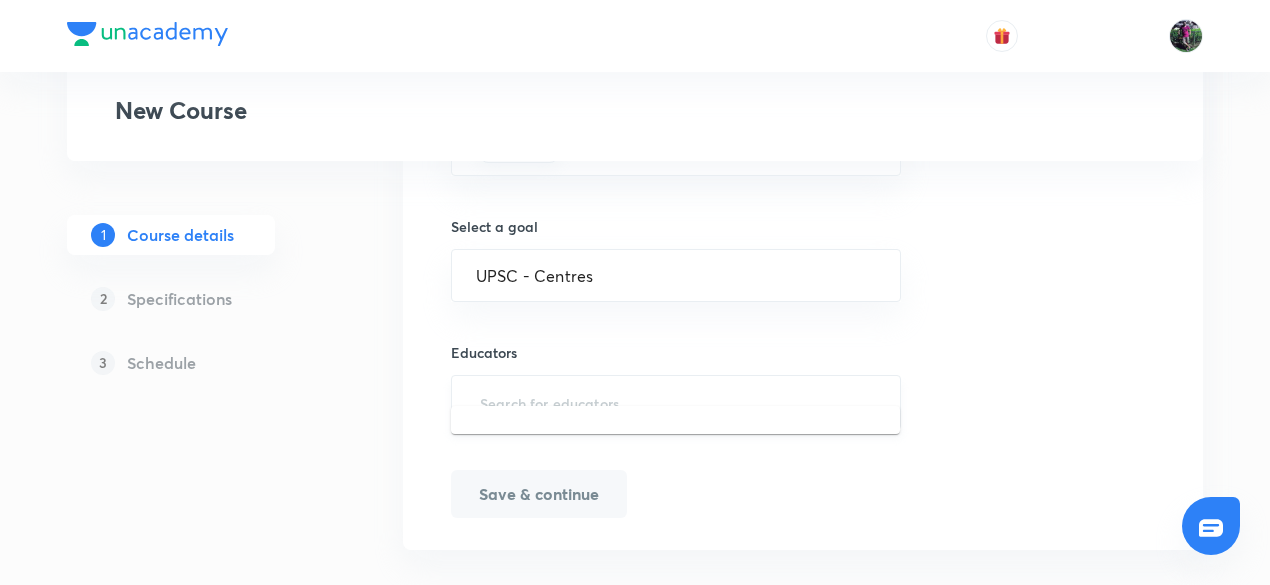 click at bounding box center [676, 402] 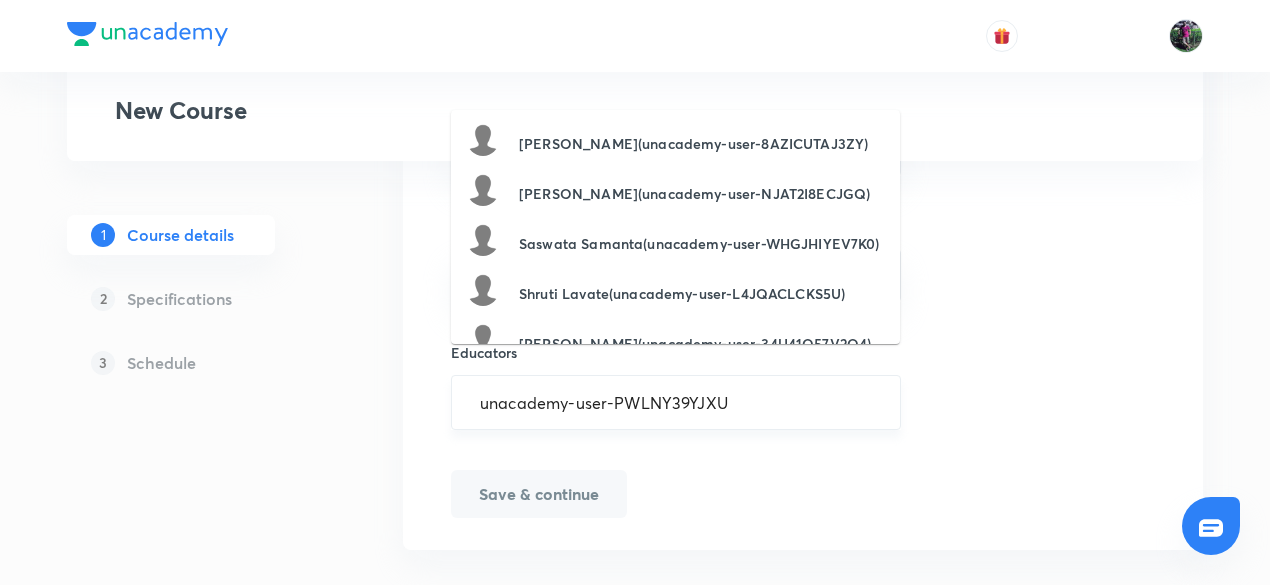 type on "unacademy-user-PWLNY39YJXUG" 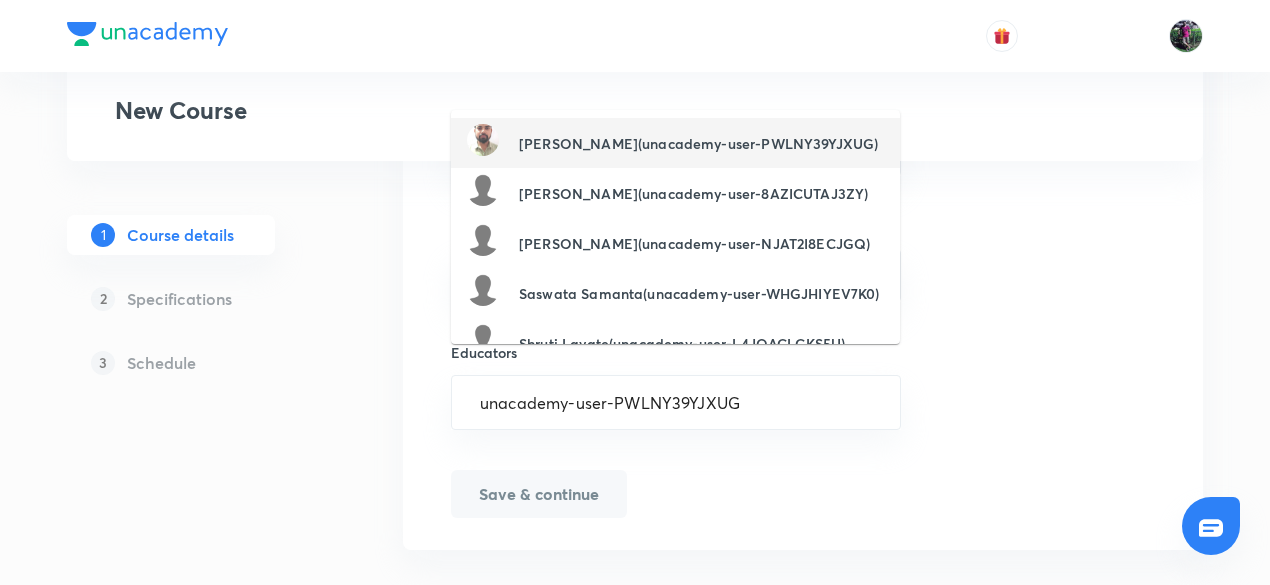 click on "Mohammad Burhanuddin(unacademy-user-PWLNY39YJXUG)" at bounding box center [698, 143] 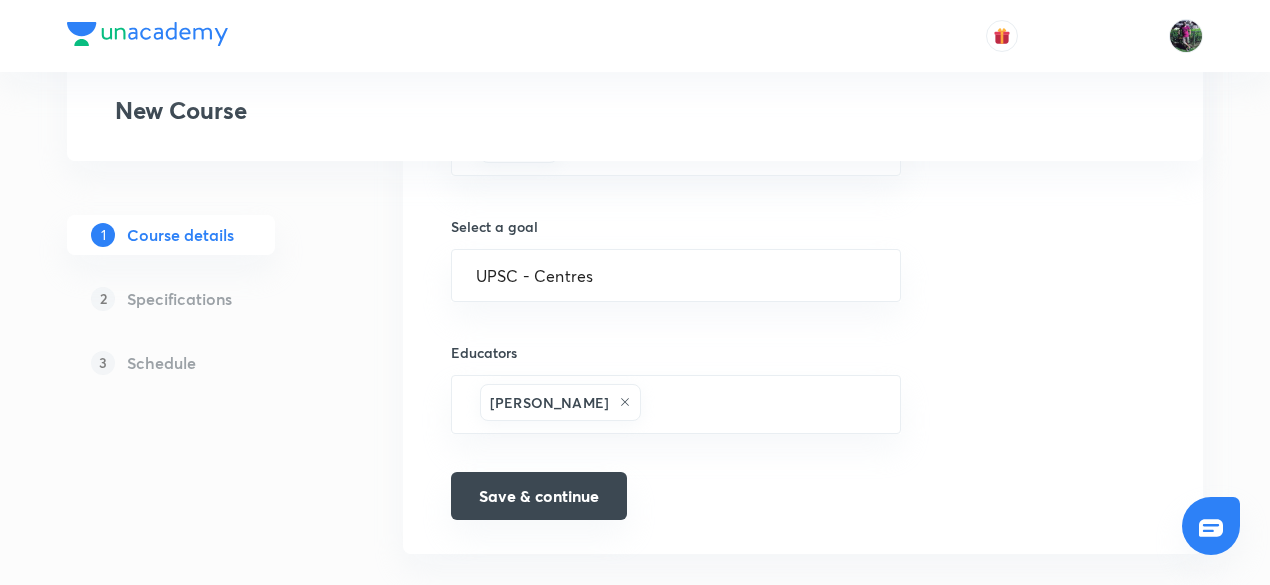 click on "Save & continue" at bounding box center (539, 496) 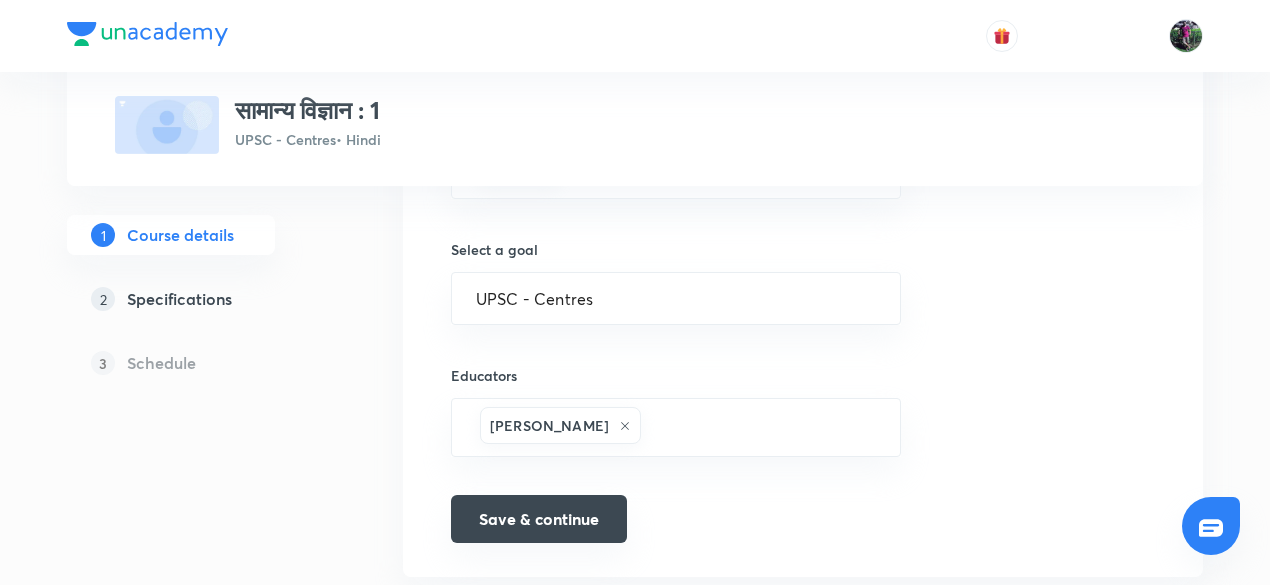 scroll, scrollTop: 1386, scrollLeft: 0, axis: vertical 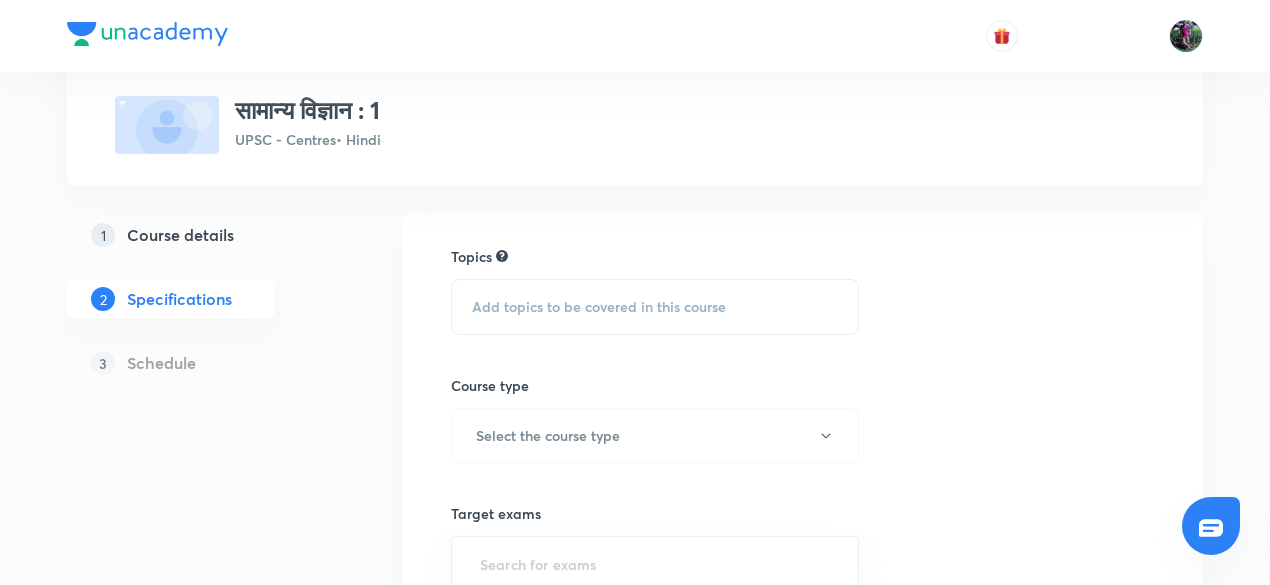 click on "Add topics to be covered in this course" at bounding box center (599, 307) 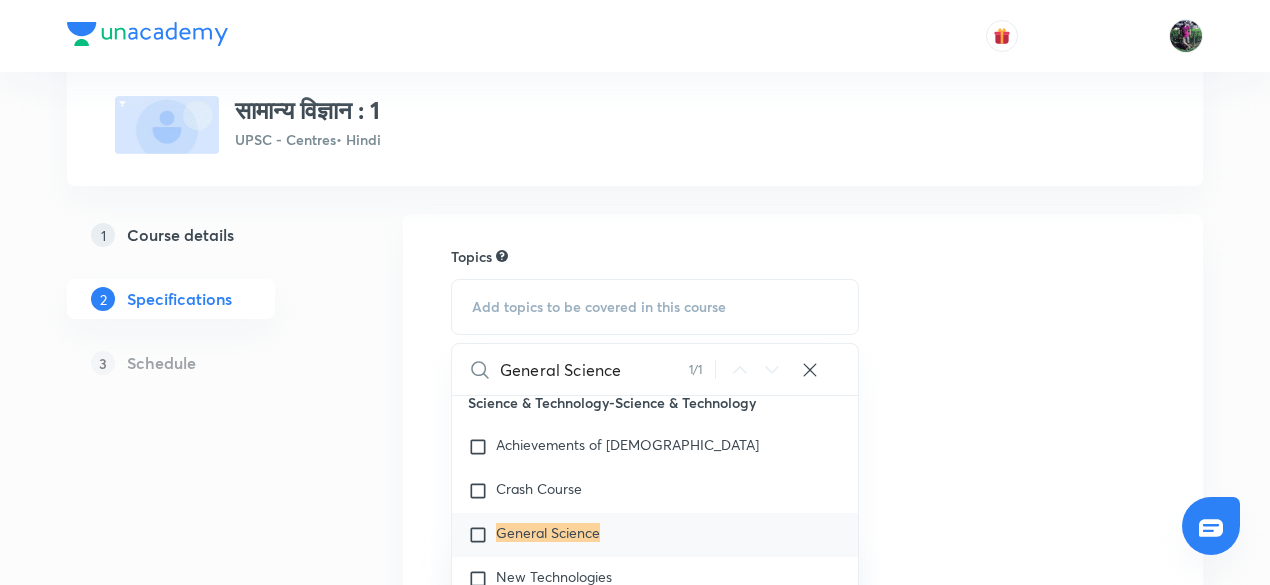 scroll, scrollTop: 14213, scrollLeft: 0, axis: vertical 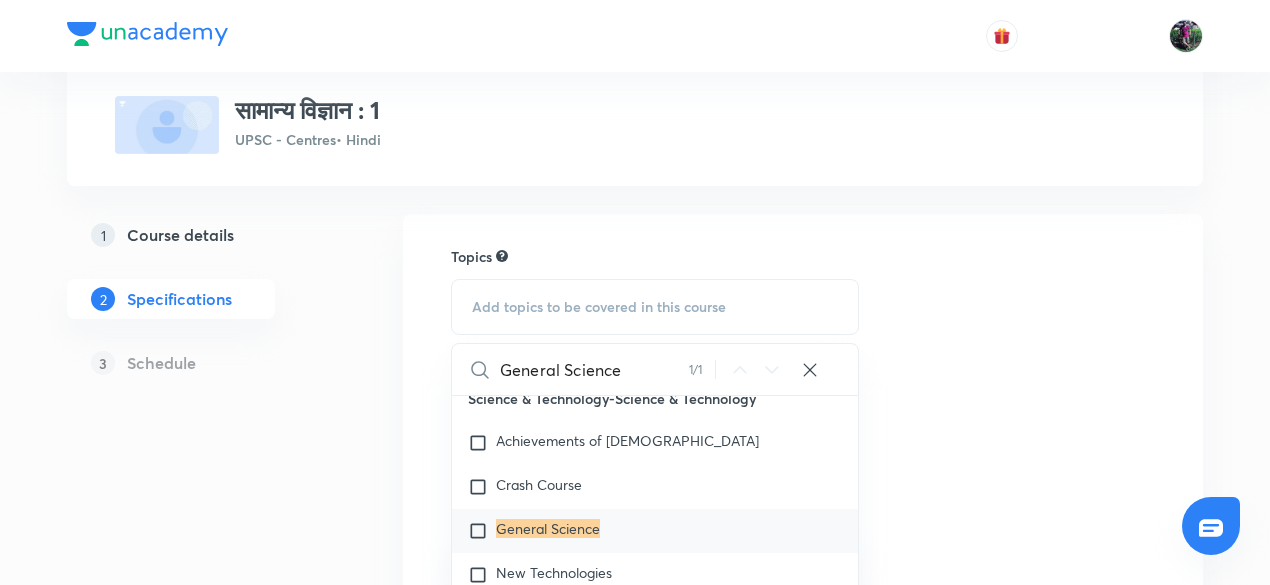 type on "General Science" 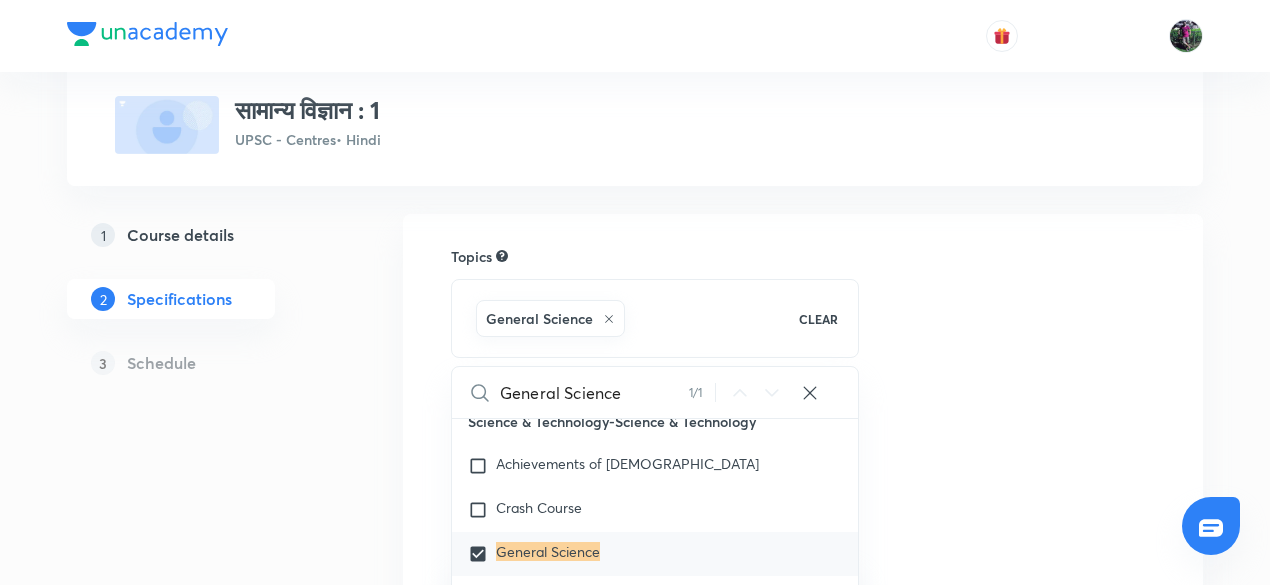 click on "Topics General Science CLEAR General Science 1 / 1 ​ History-UPSC CSE - GS History Mechanical Engineering Optional-Mechanical Engineering Optional Crash courses Paper I Paper II Practice & Strategy Test Series Maths Optional-Maths Paper II Complex Analysis Linear Programming Mechanics & Fluid Dynamics Modern Algebra Numerical Analysis & Computer Programming Partial Differential Equation Real Analysis Maths Optional-Maths Paper I Analytic Geometry Calculus Dynamics and Statics Linear Algebra Ordinary Differential Equation Vector Analysis Management Optional-Management Paper 1 Accounting for Managers Financial Management Government Business Interface Human Resource Management International Business Management Information System Managerial Function & Process Marketing Management Organisational Behaviour & Design Production & Operations Management Strategic Cost Management Techniques in Decision‐making Law Optional-Law Paper 2 Contemporary Legal Developments Law of Contracts and Mercantile Law Law of Crimes" at bounding box center [803, 588] 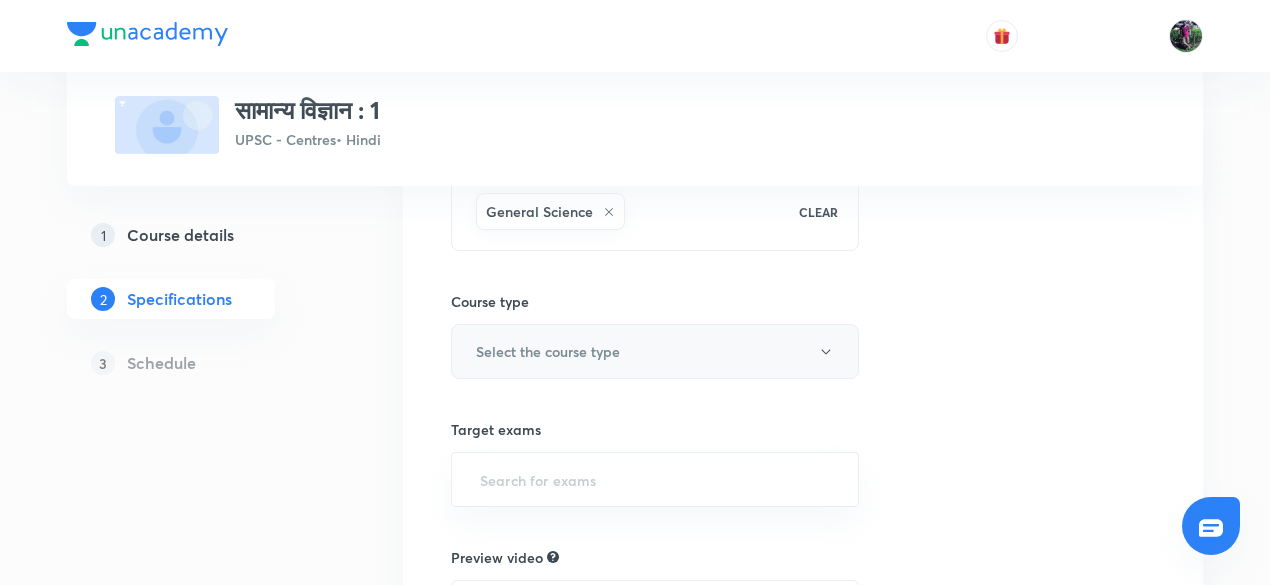 scroll, scrollTop: 233, scrollLeft: 0, axis: vertical 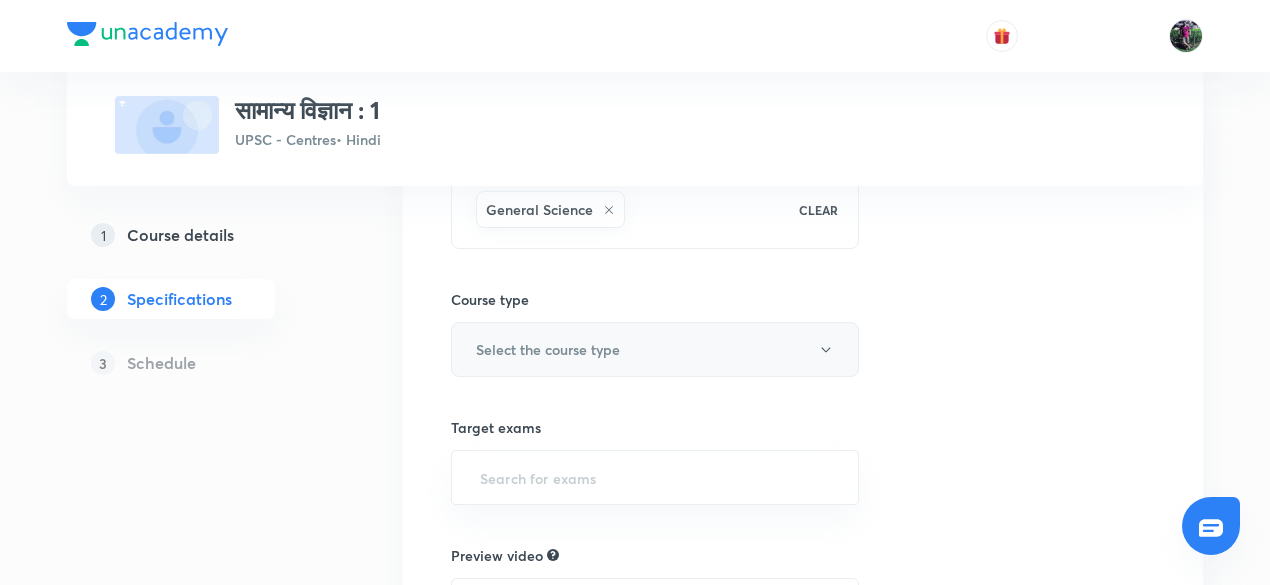 click on "Select the course type" at bounding box center [548, 349] 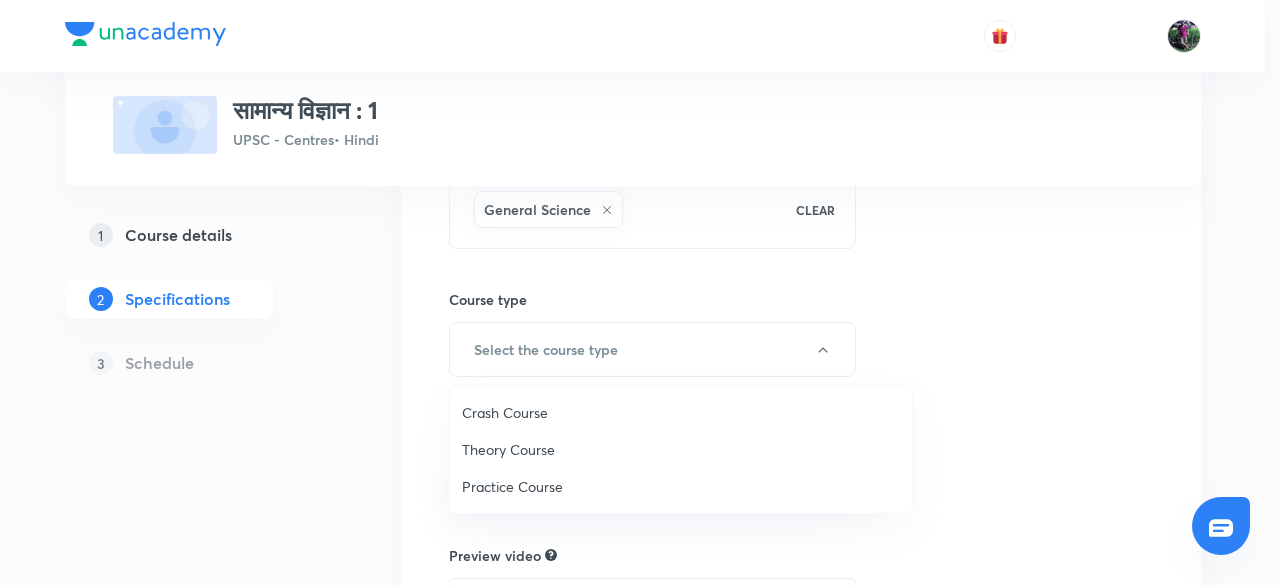 click on "Theory Course" at bounding box center [681, 449] 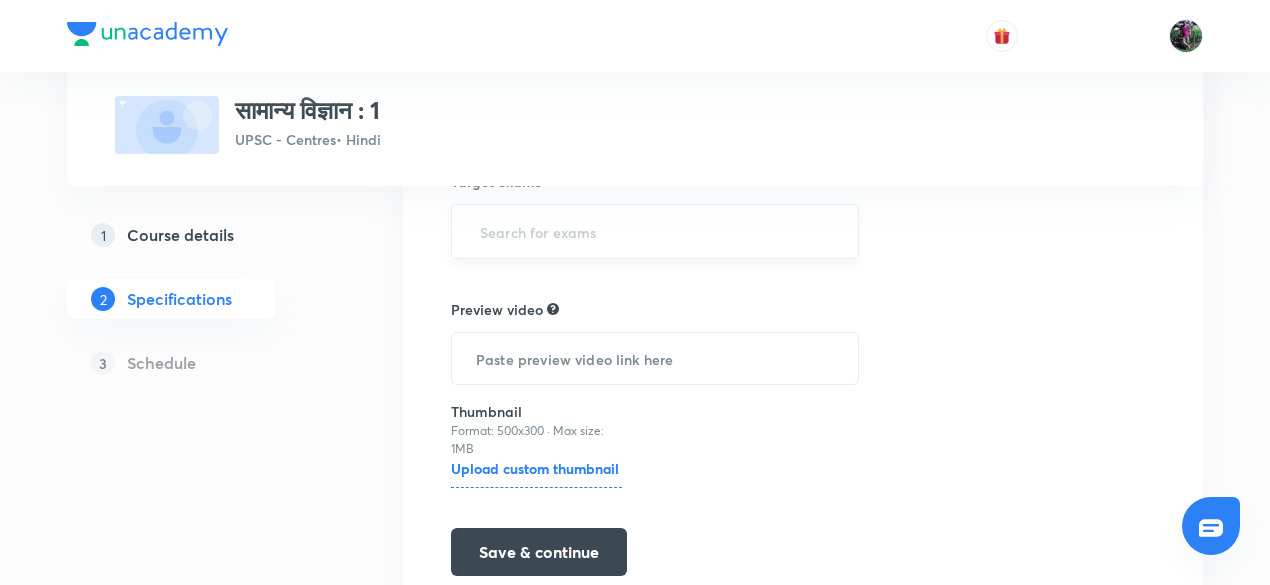 scroll, scrollTop: 482, scrollLeft: 0, axis: vertical 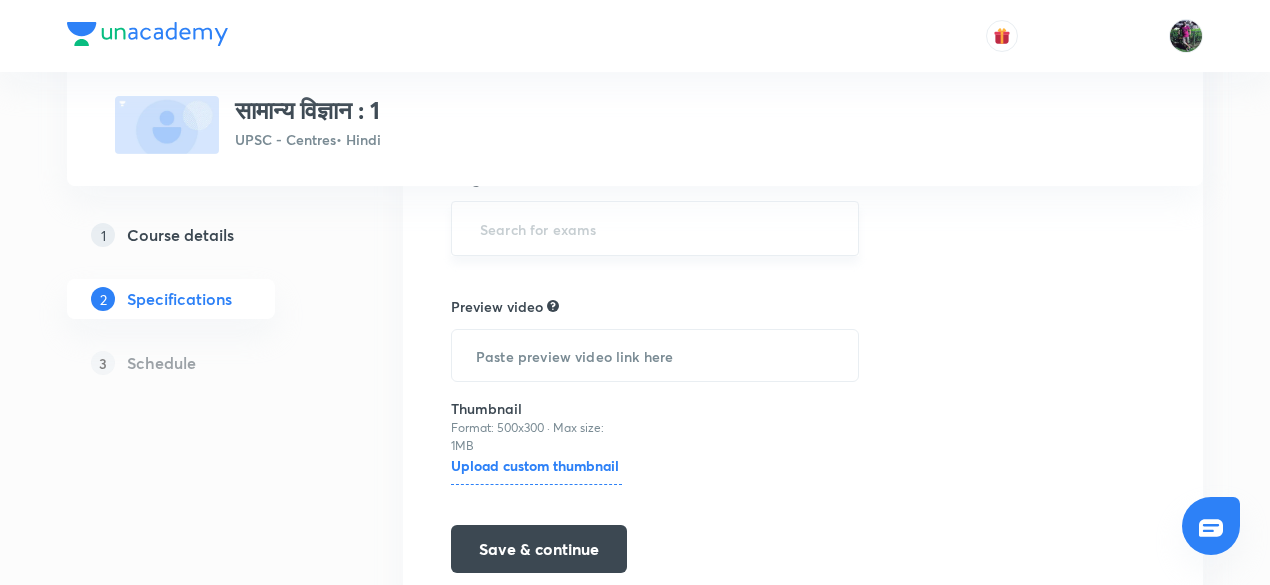 click at bounding box center [655, 228] 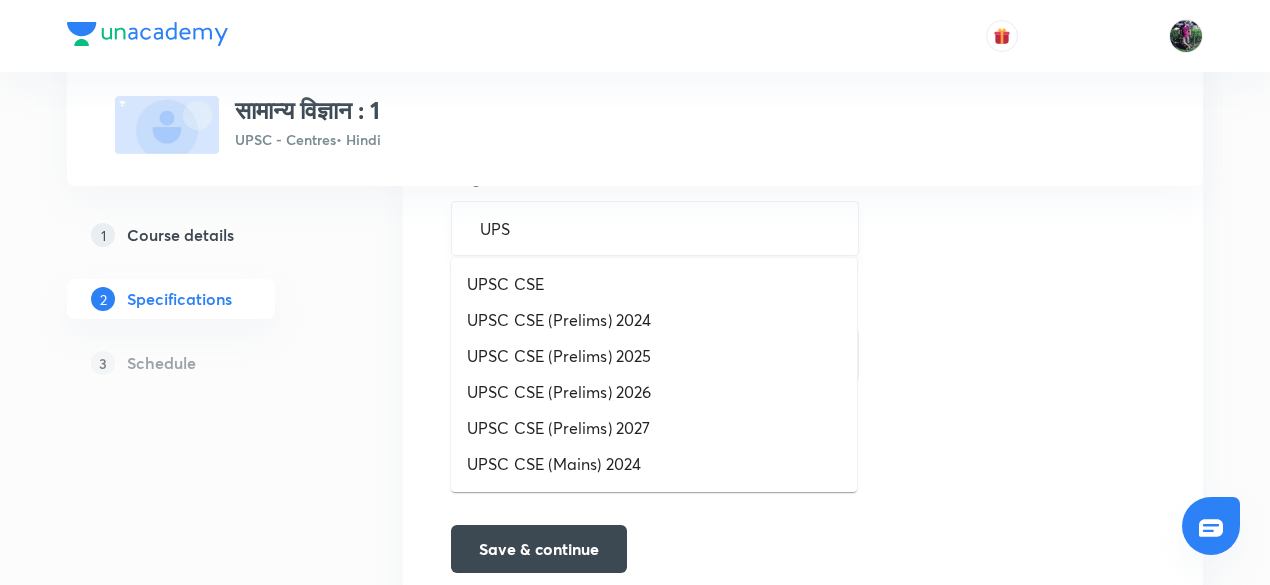 type on "UPSC" 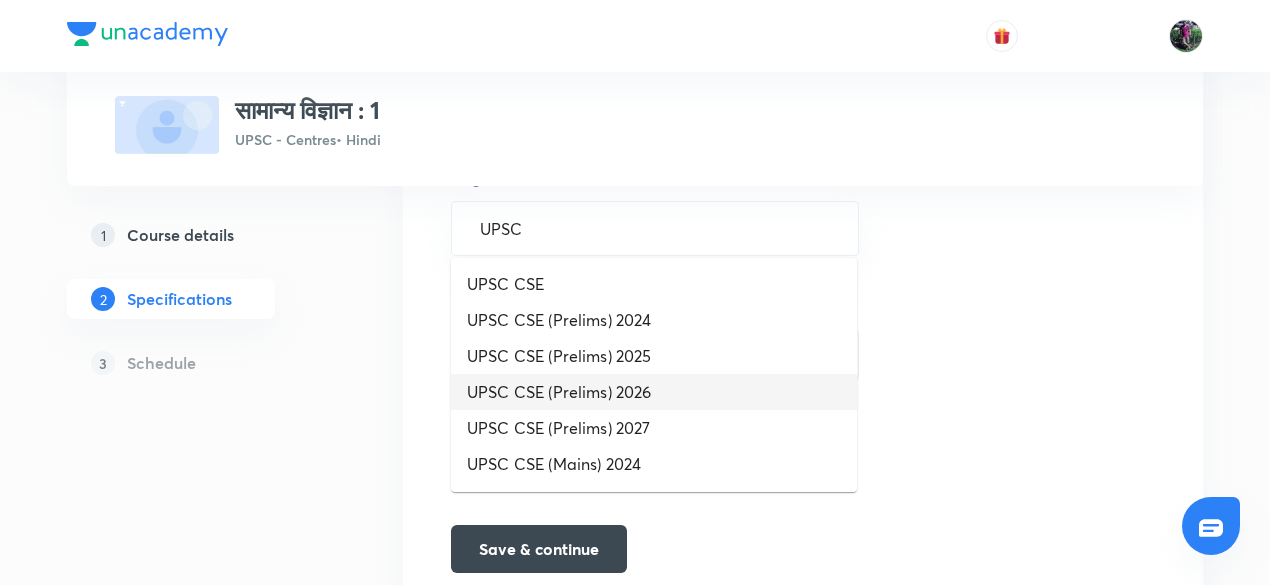 click on "UPSC CSE (Prelims) 2026" at bounding box center (654, 392) 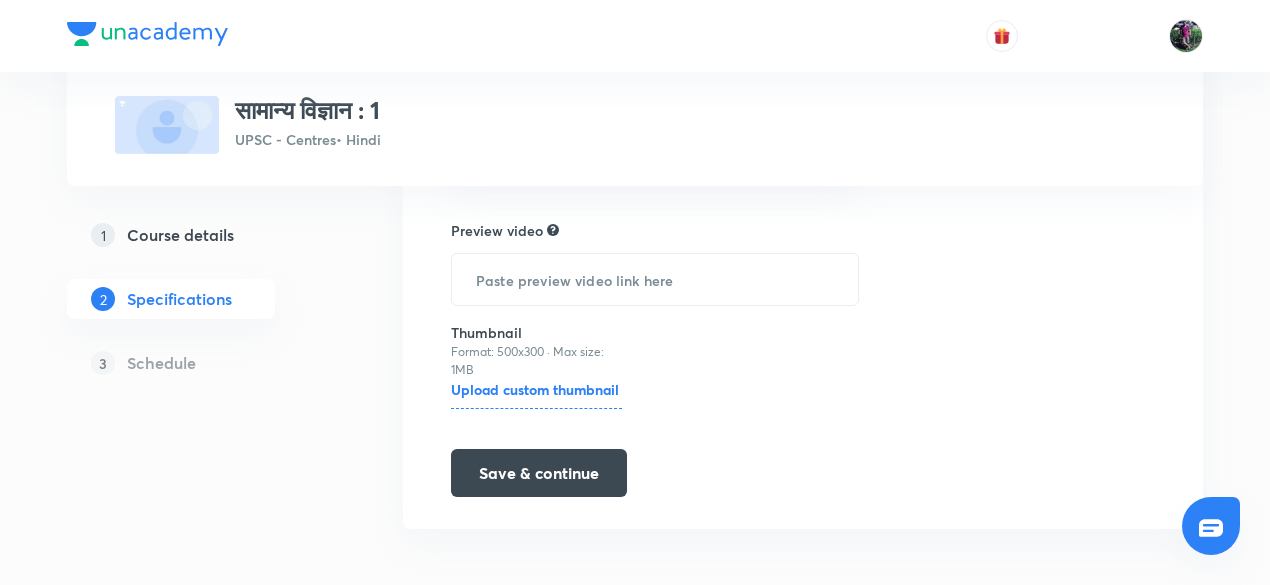 scroll, scrollTop: 565, scrollLeft: 0, axis: vertical 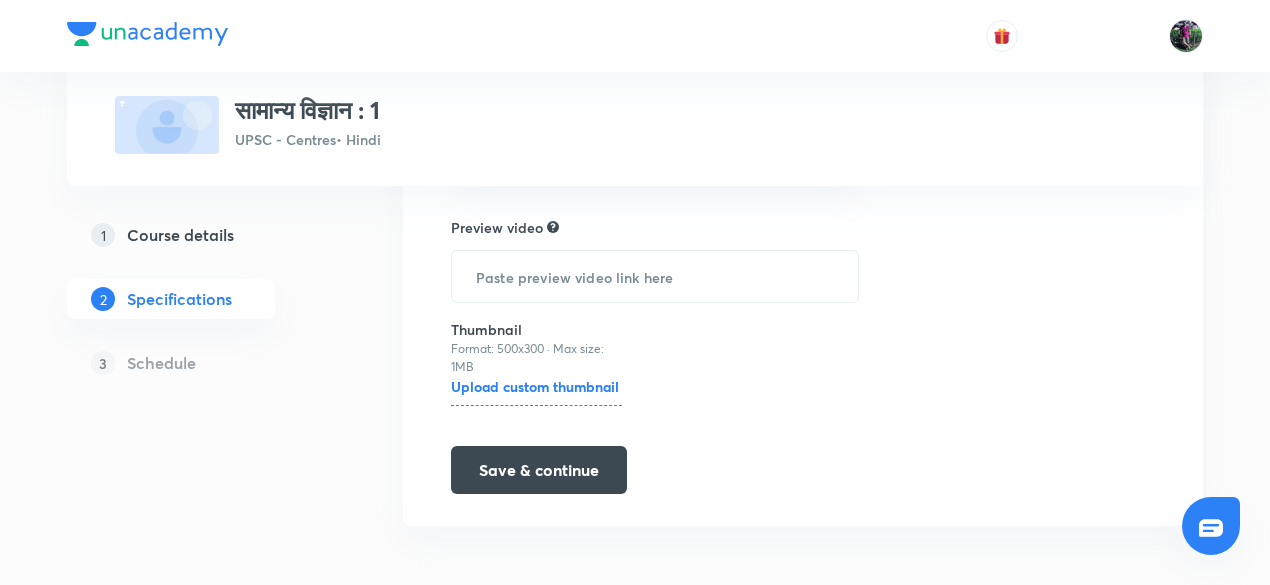 click on "Upload custom thumbnail" at bounding box center [536, 391] 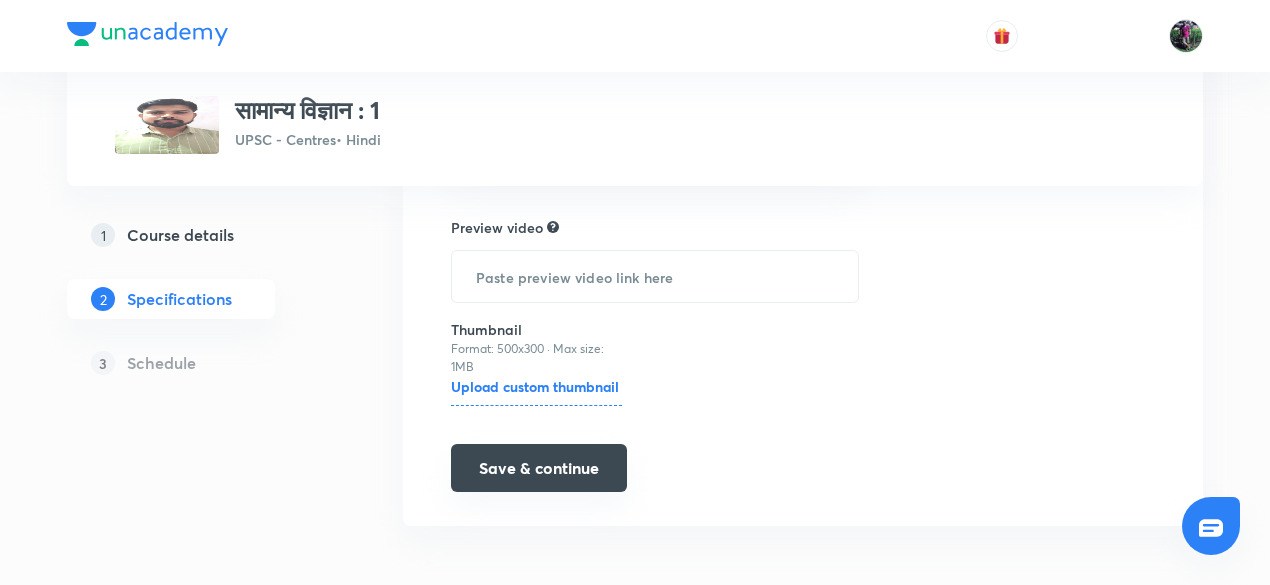 click on "Save & continue" at bounding box center [539, 468] 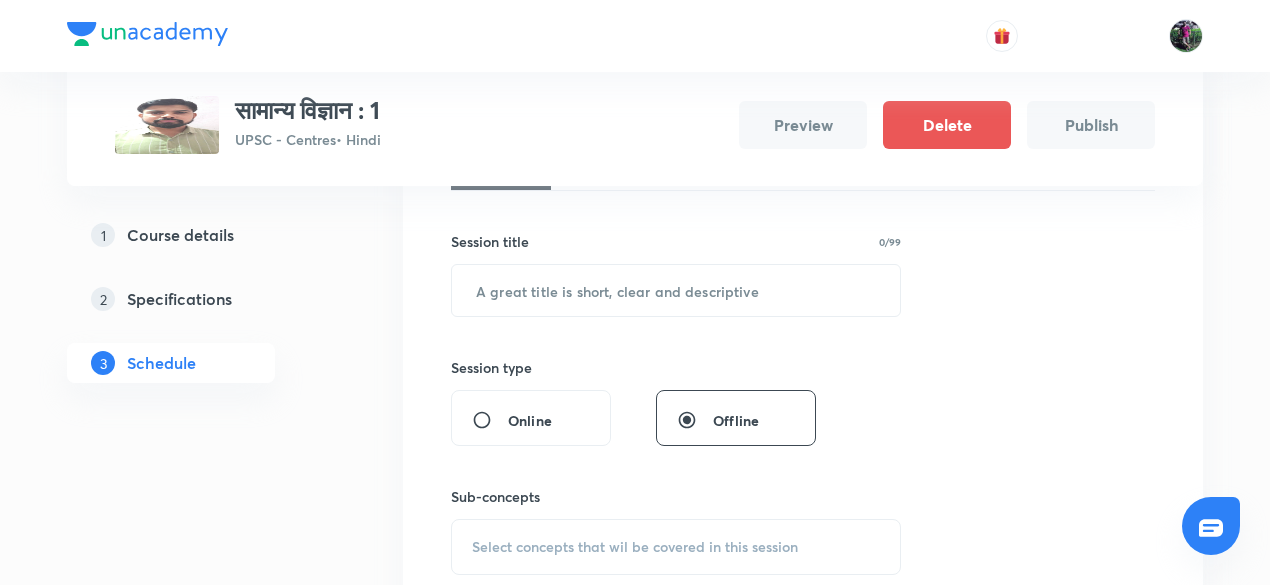scroll, scrollTop: 341, scrollLeft: 0, axis: vertical 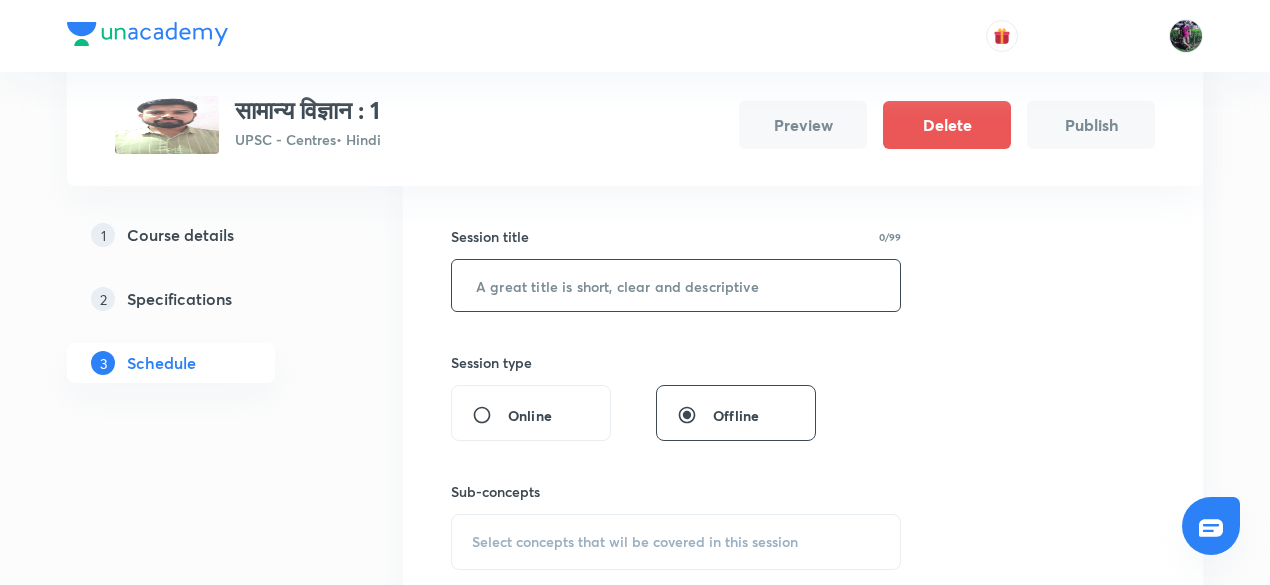 click at bounding box center (676, 285) 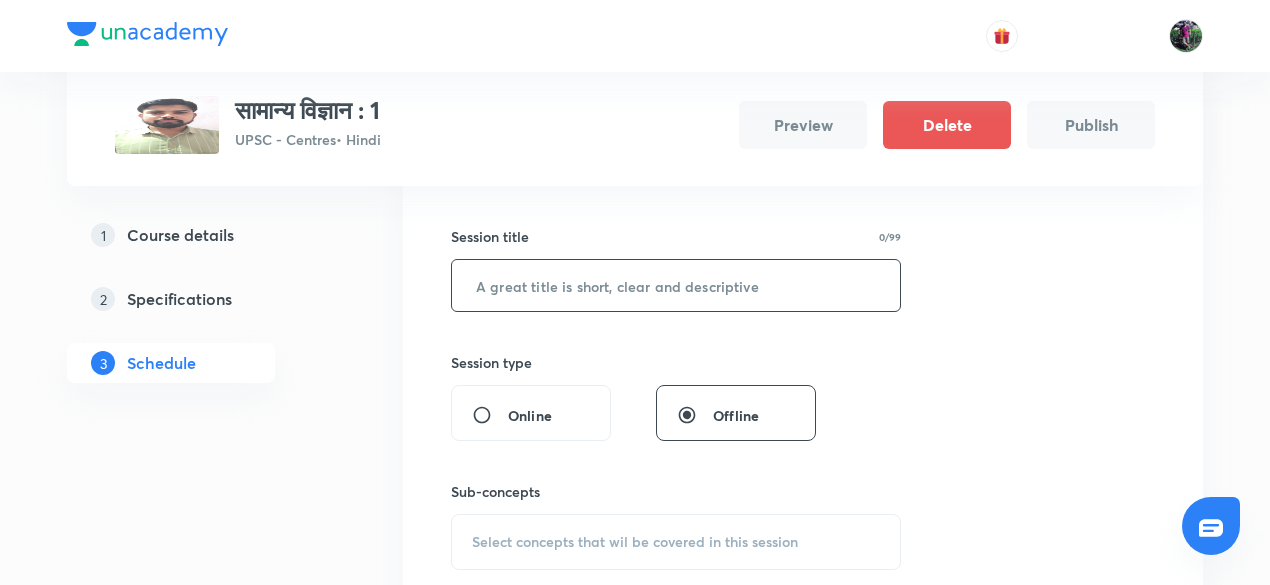 paste on "सामान्य विज्ञान" 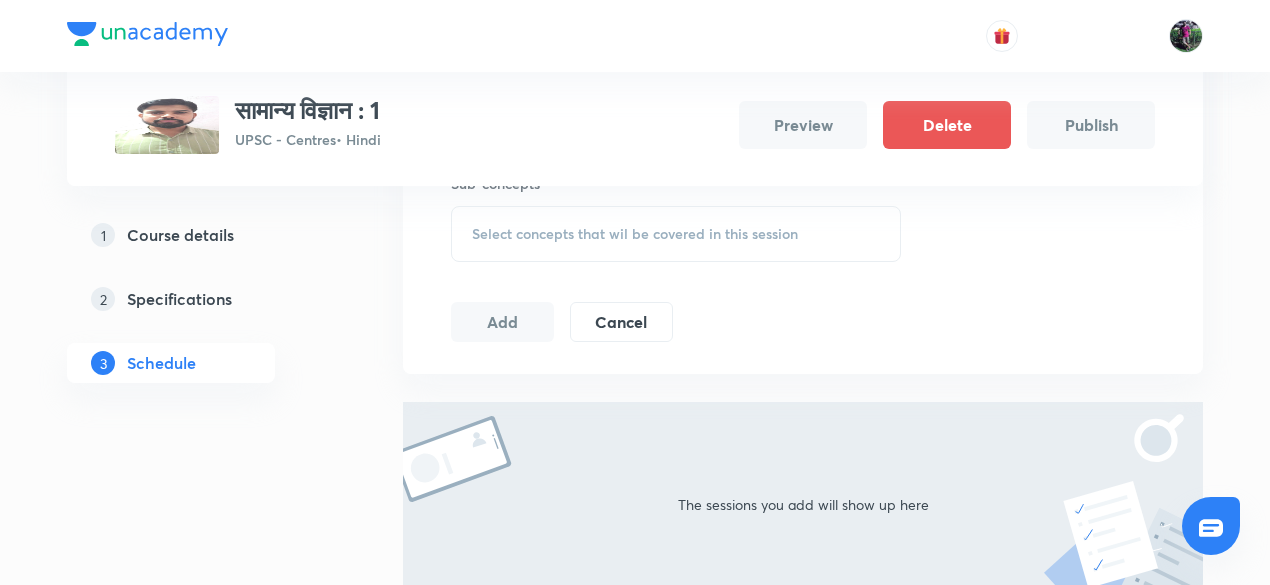 scroll, scrollTop: 650, scrollLeft: 0, axis: vertical 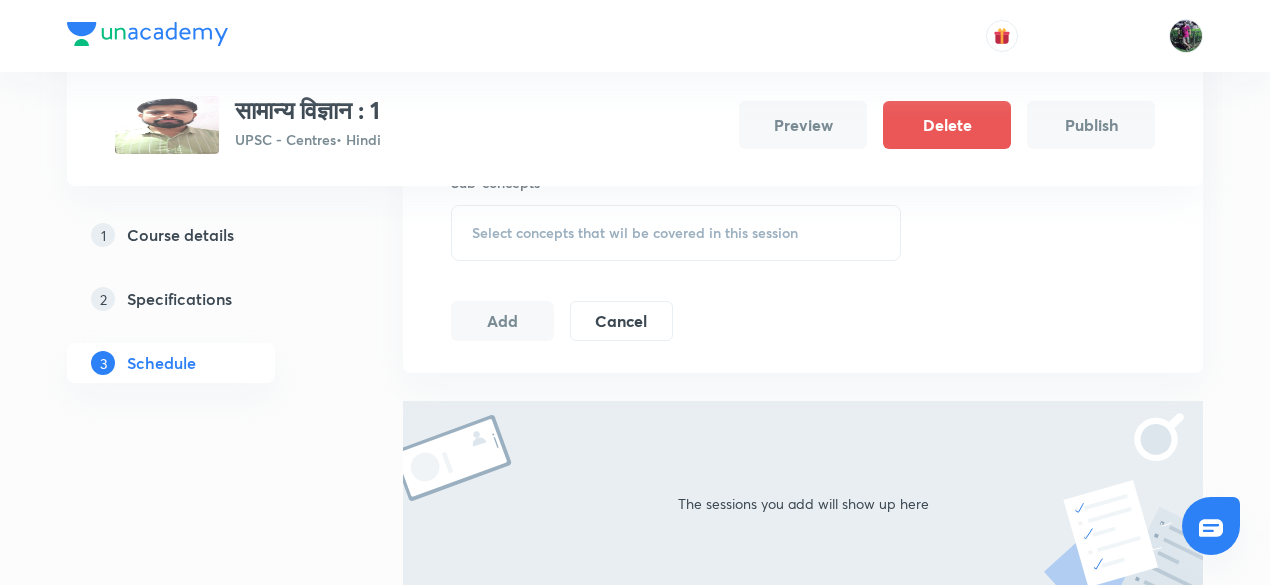 type on "सामान्य विज्ञान : 1" 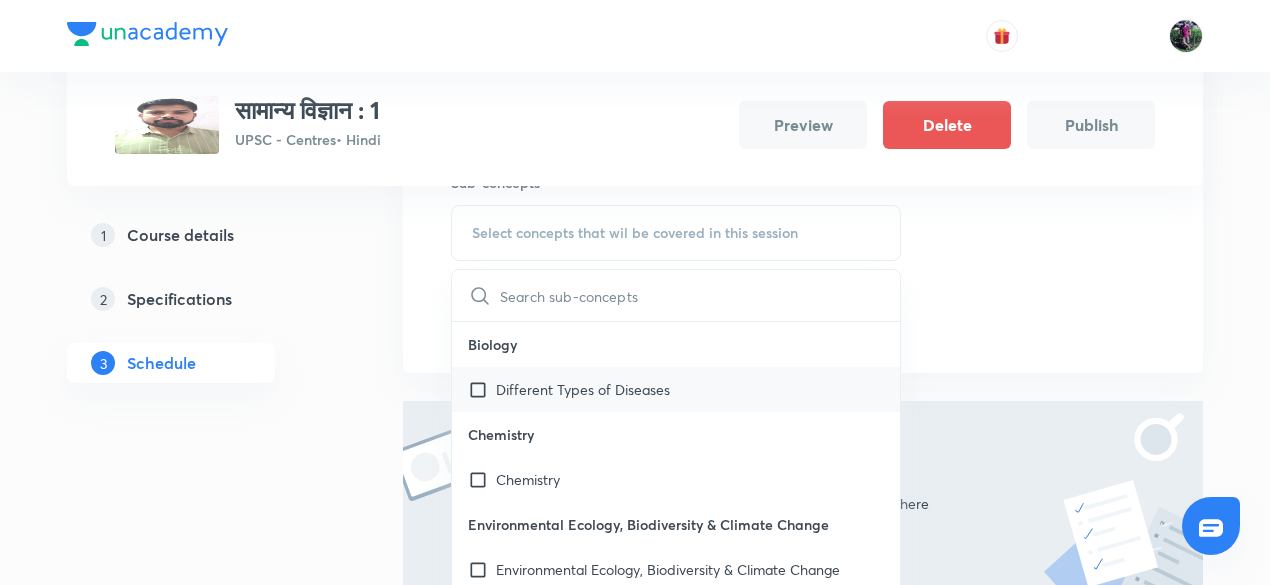 click on "Different Types of Diseases" at bounding box center (583, 389) 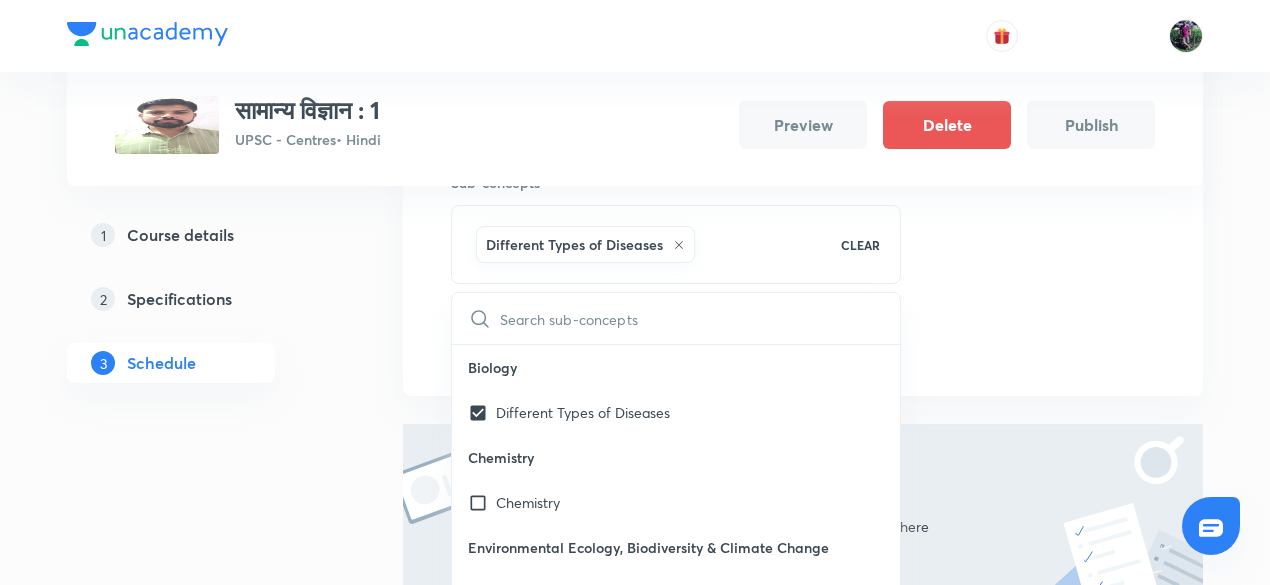 click on "Session  1 Live class Session title 19/99 सामान्य विज्ञान : 1 ​   Session type Online Offline Sub-concepts Different Types of Diseases CLEAR ​ Biology Different Types of Diseases Chemistry Chemistry Environmental Ecology, Biodiversity & Climate Change Environmental Ecology, Biodiversity & Climate Change Environmental Science Environmental Science Life Sciences Life Sciences Physics Physics Add Cancel" at bounding box center [803, 73] 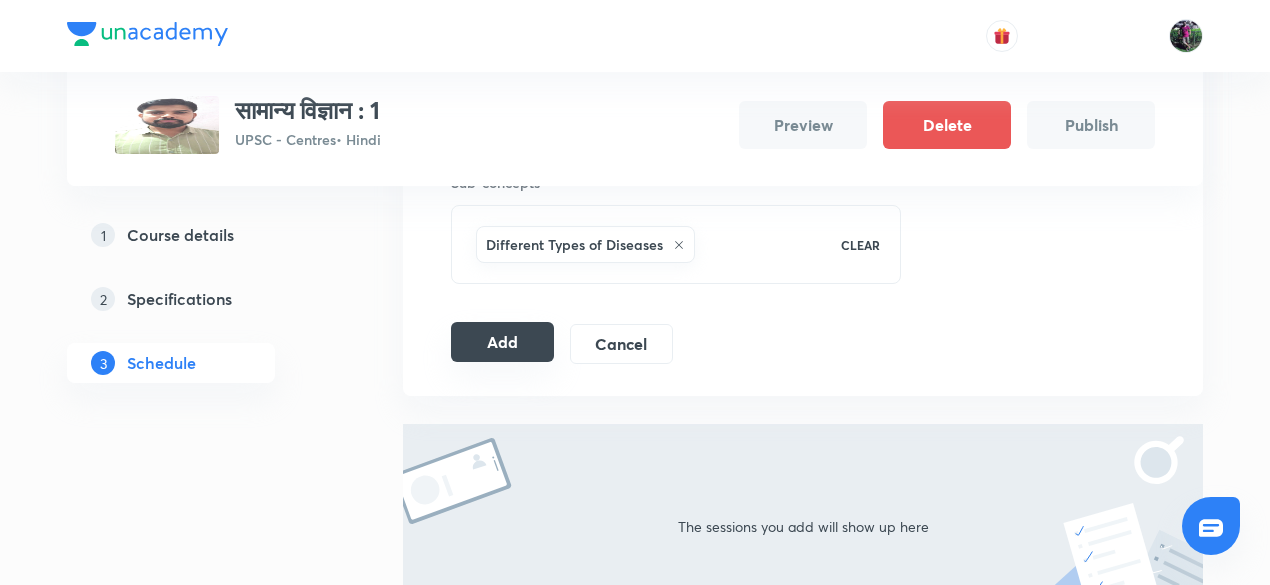 click on "Add" at bounding box center (502, 342) 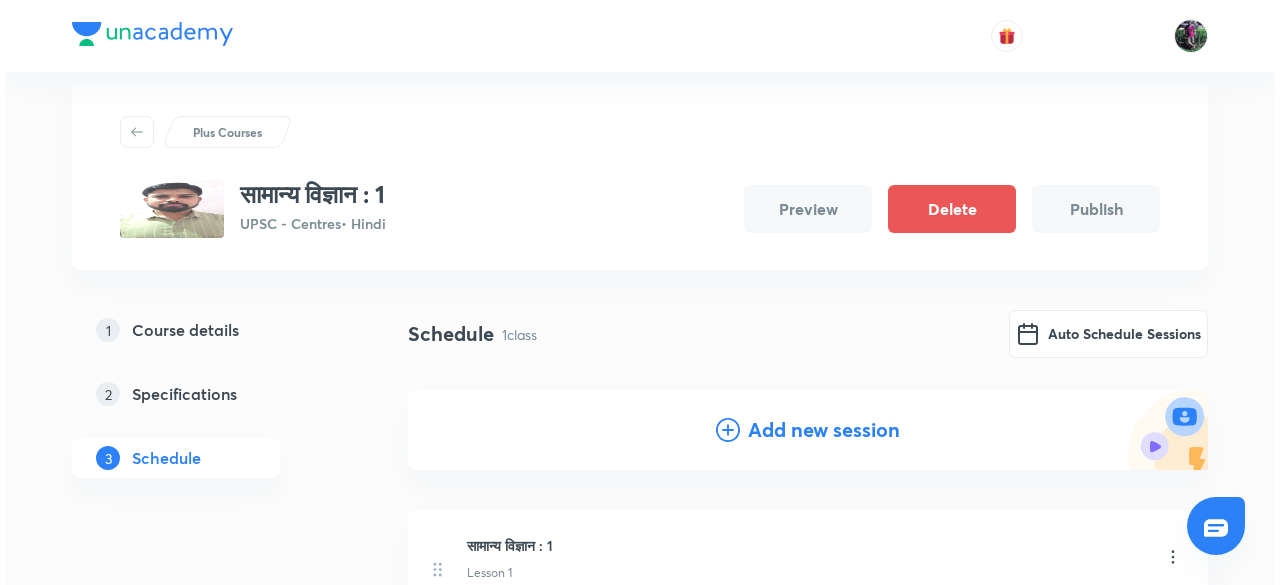 scroll, scrollTop: 27, scrollLeft: 0, axis: vertical 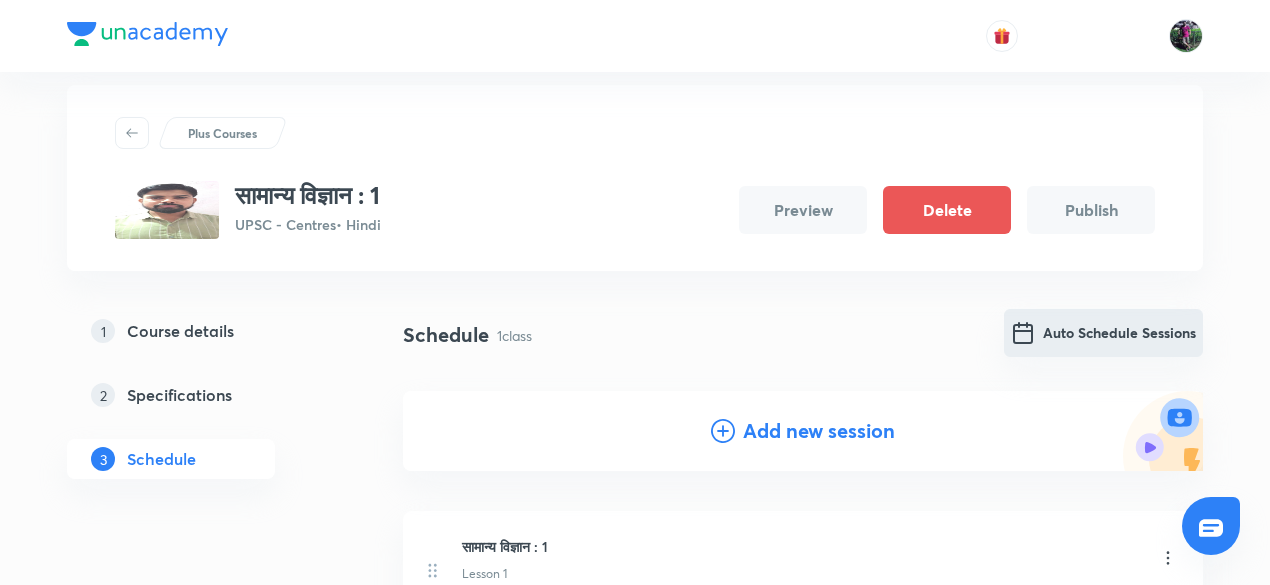 click on "Auto Schedule Sessions" at bounding box center (1103, 333) 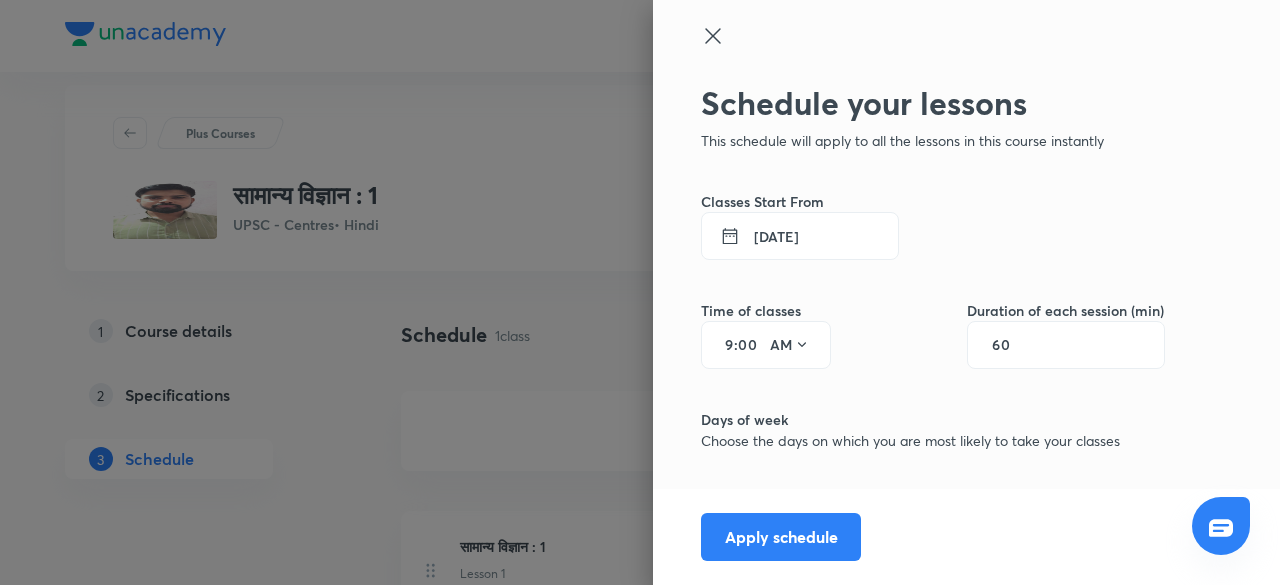 click on "9   : 00 AM" at bounding box center (766, 345) 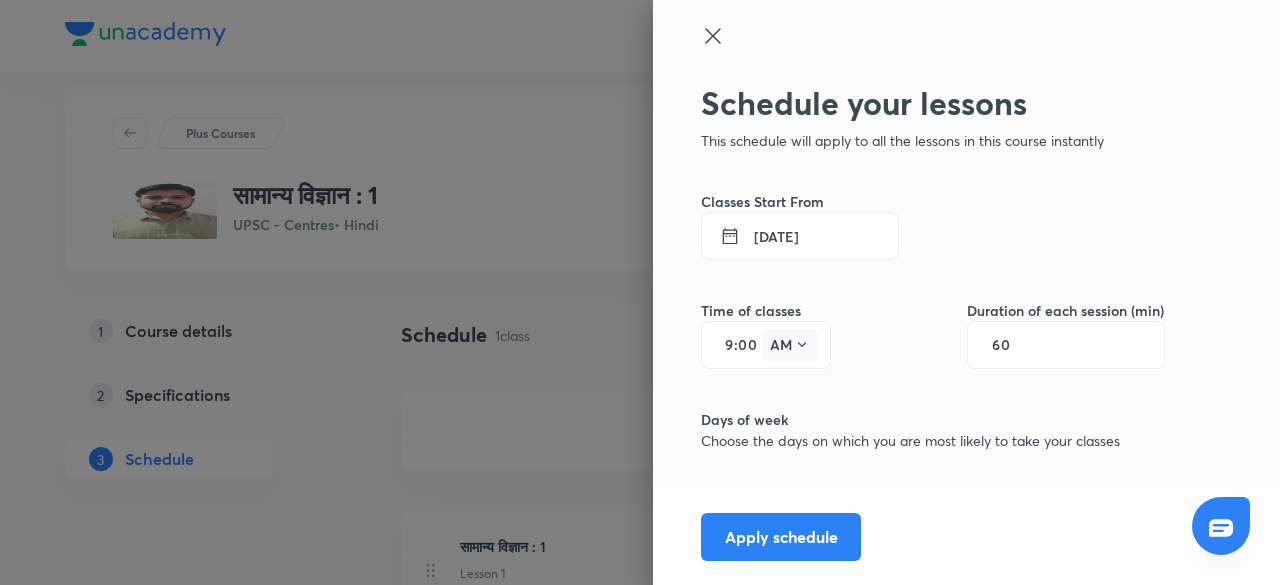 click 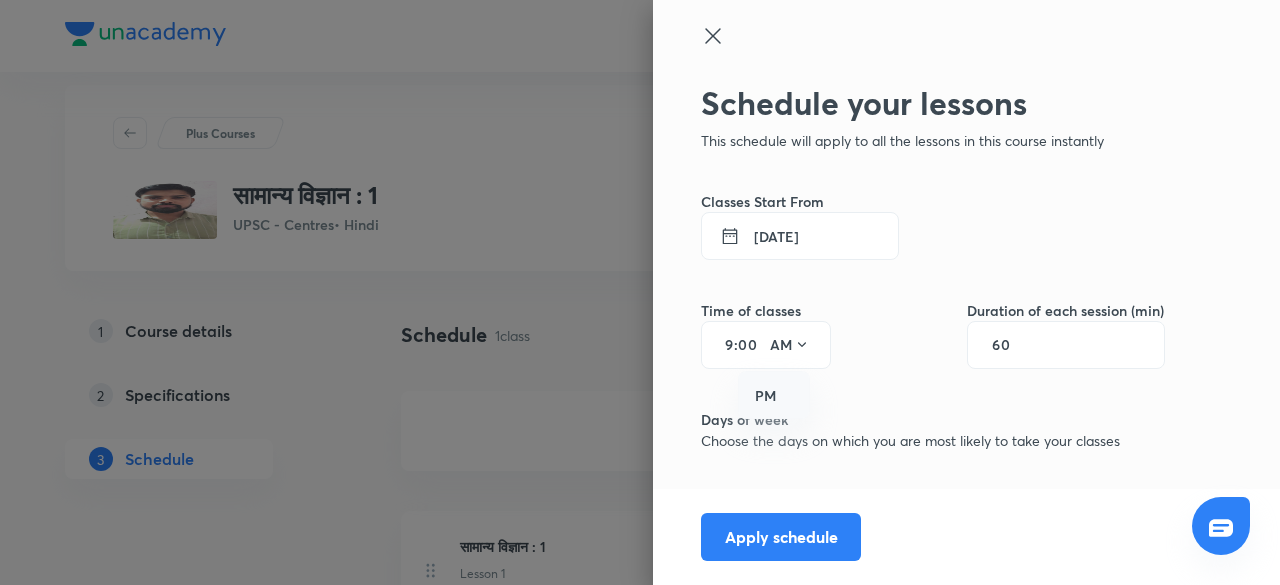 click on "PM" at bounding box center (775, 396) 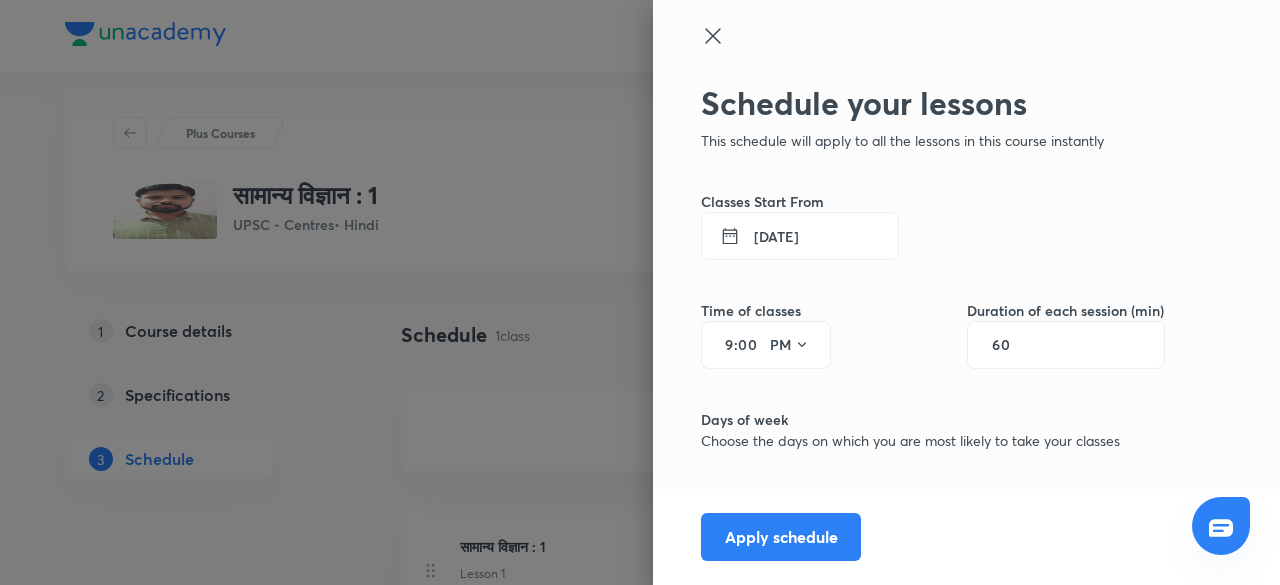 click on "9" at bounding box center (722, 345) 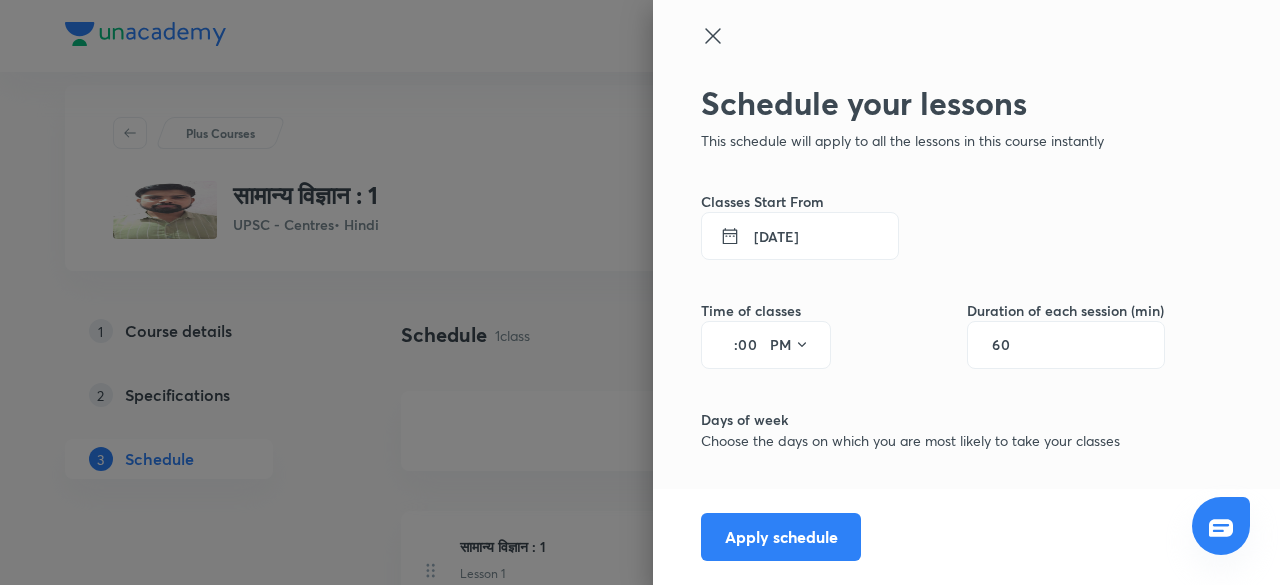 type on "2" 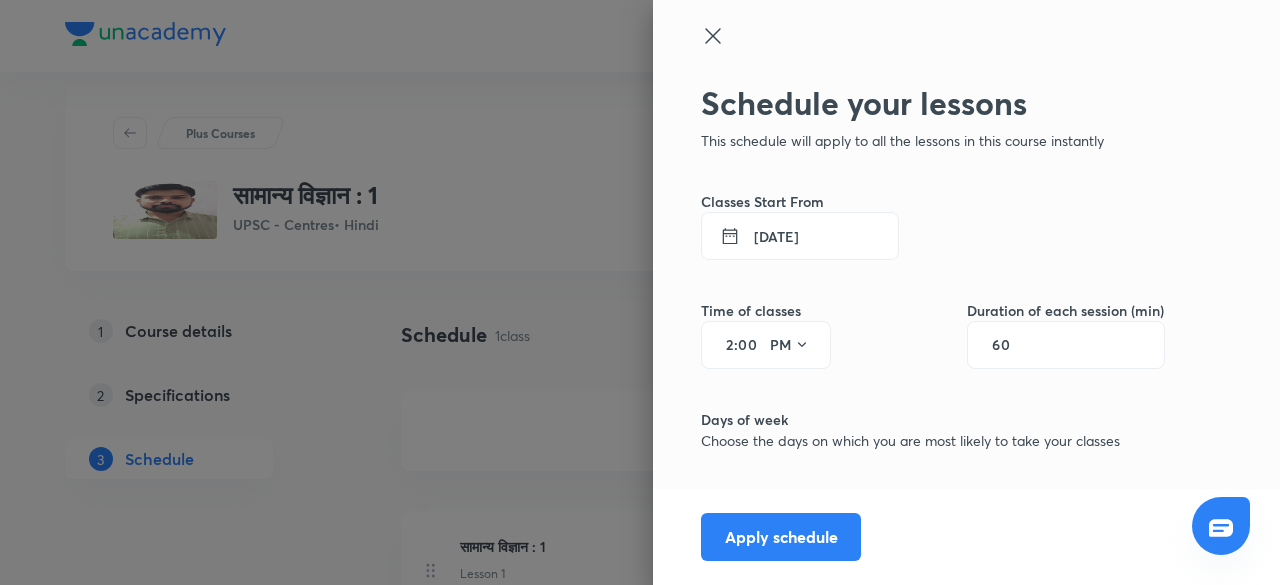 click on "00" at bounding box center (750, 345) 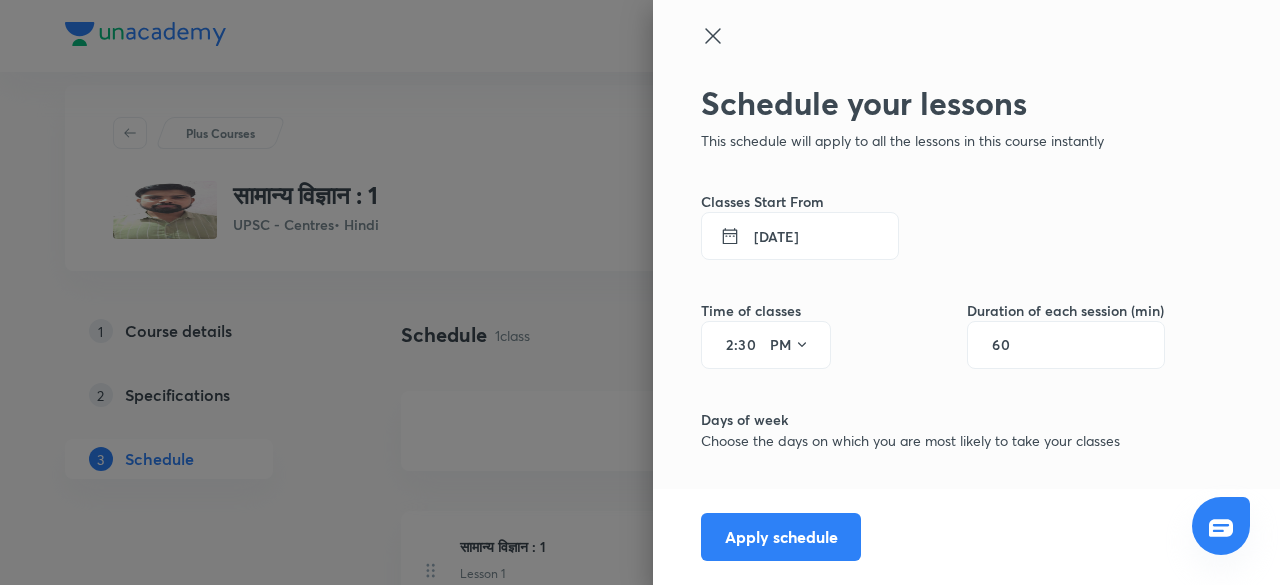 type on "30" 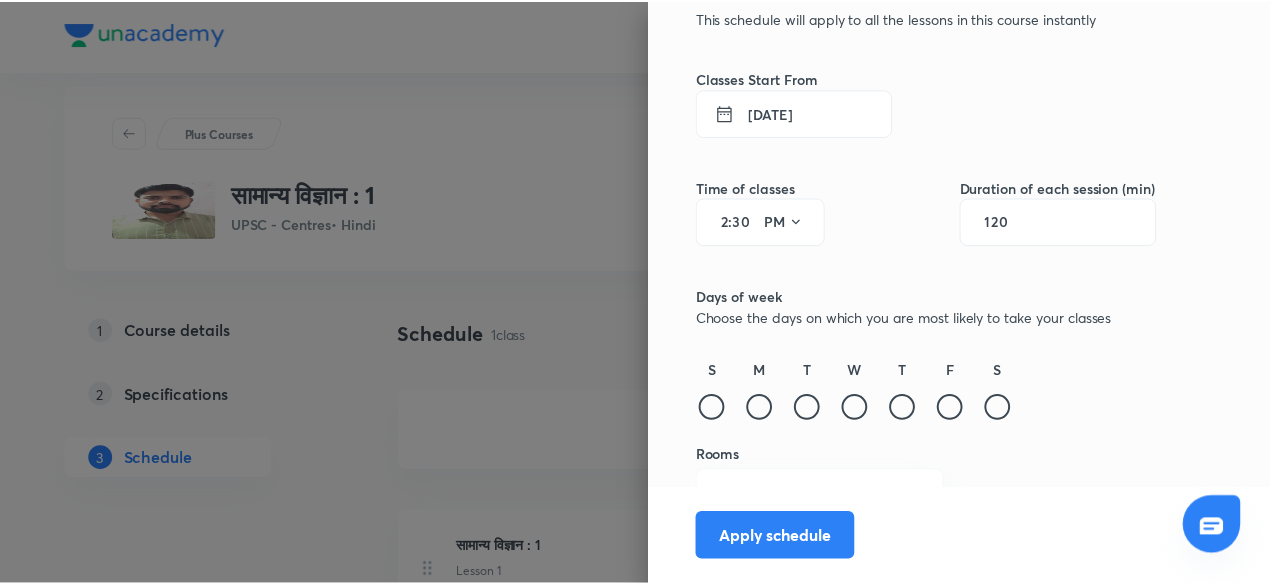 scroll, scrollTop: 154, scrollLeft: 0, axis: vertical 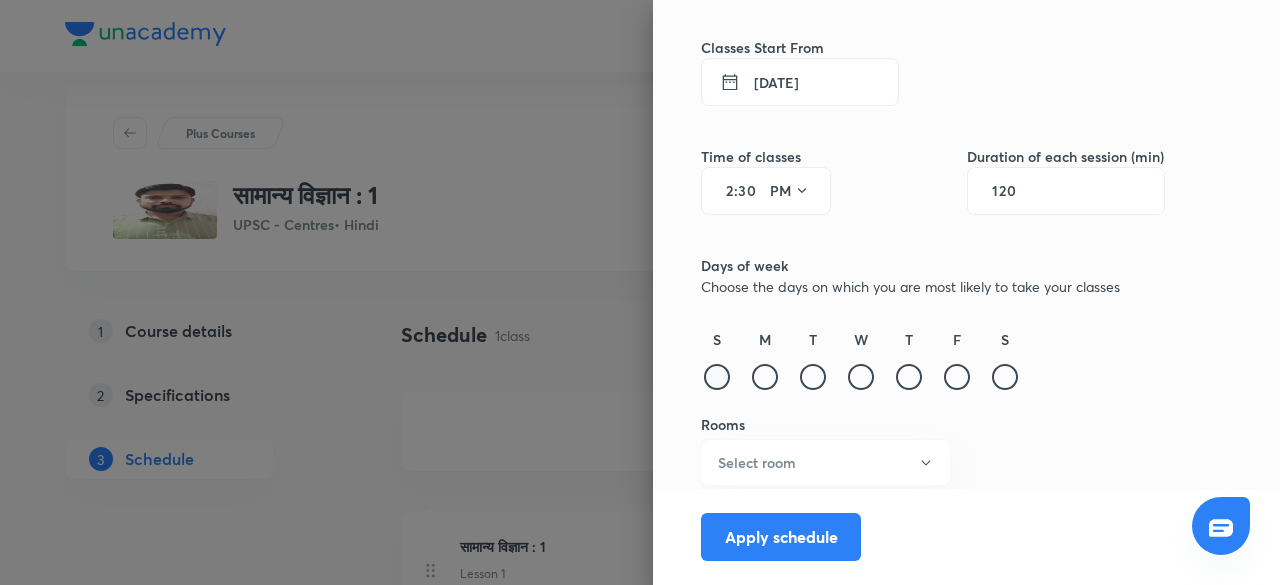 type on "120" 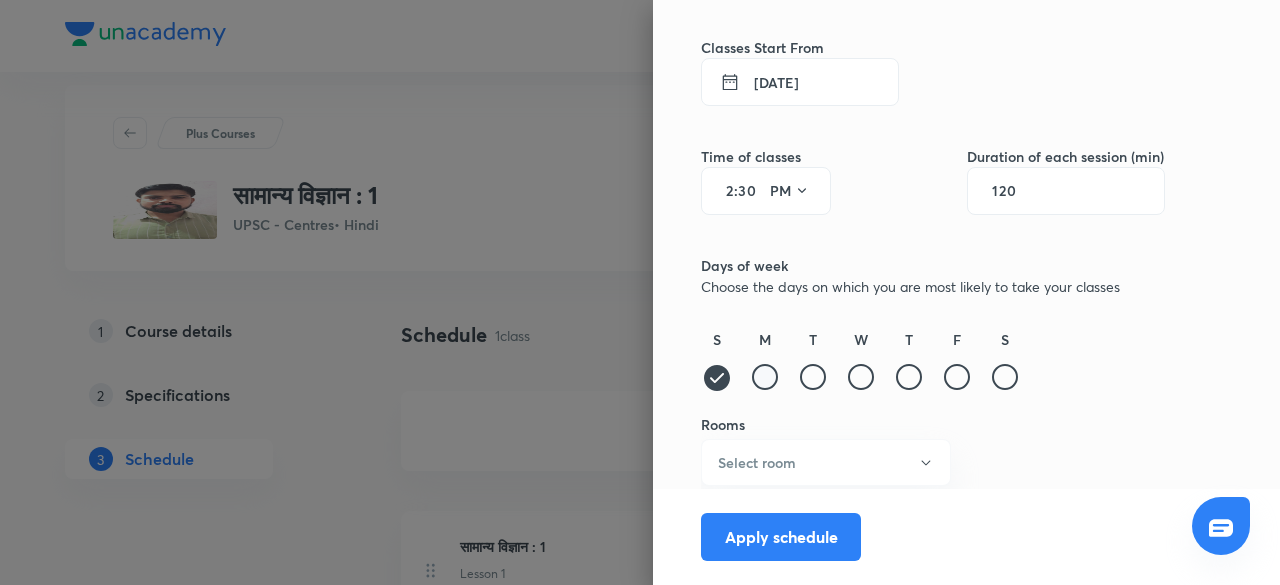 click at bounding box center [765, 377] 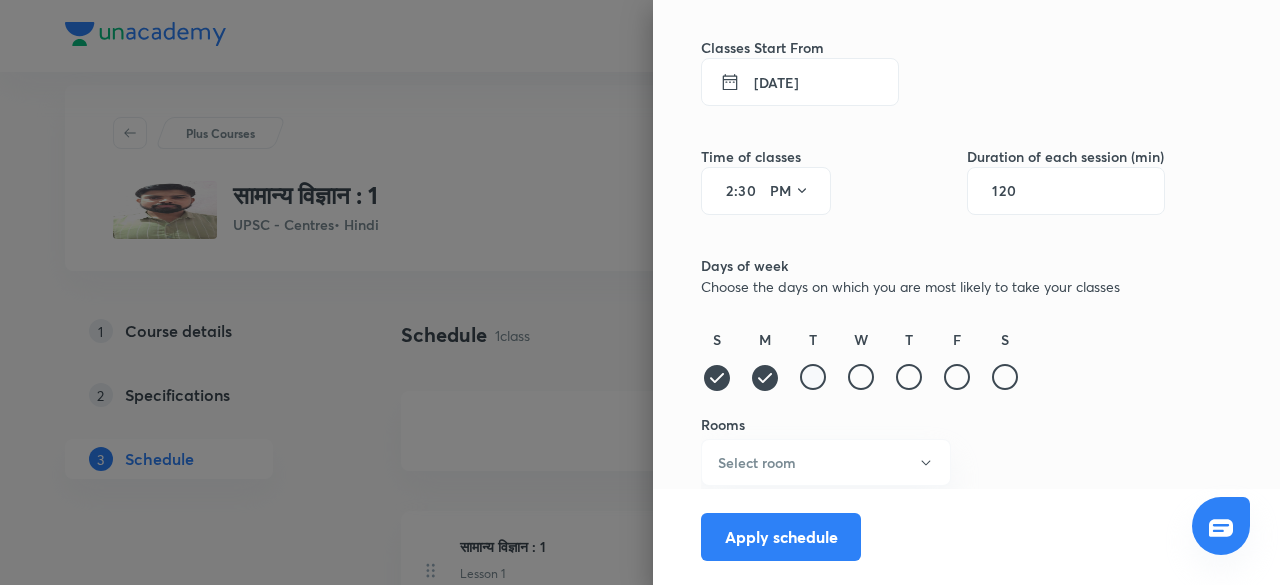 click at bounding box center [813, 377] 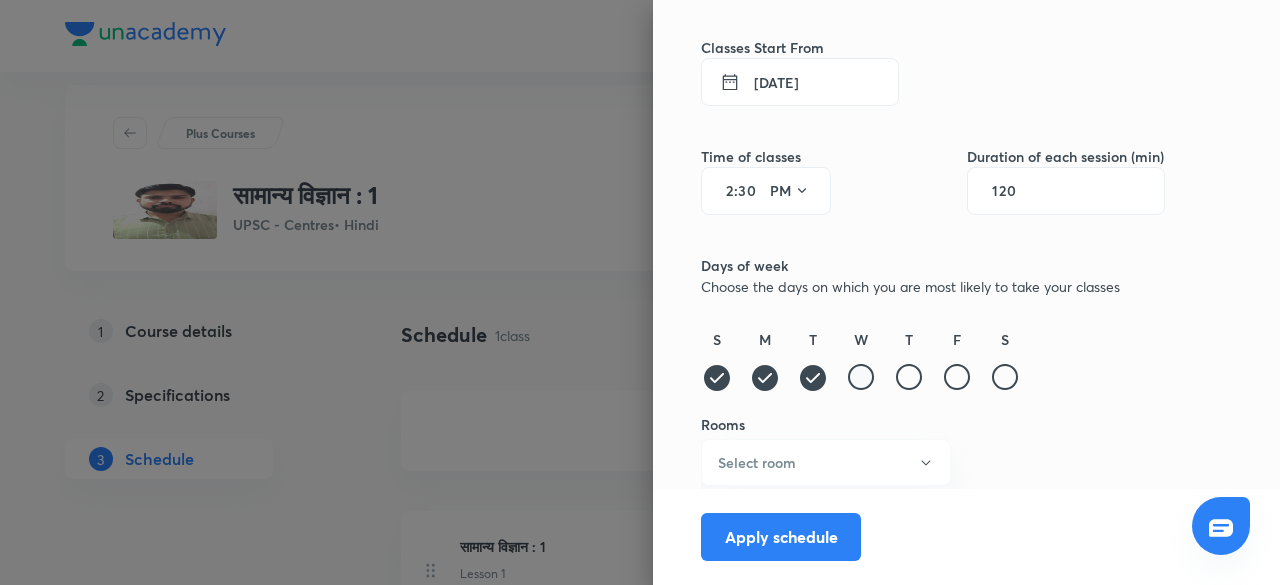 click at bounding box center [861, 377] 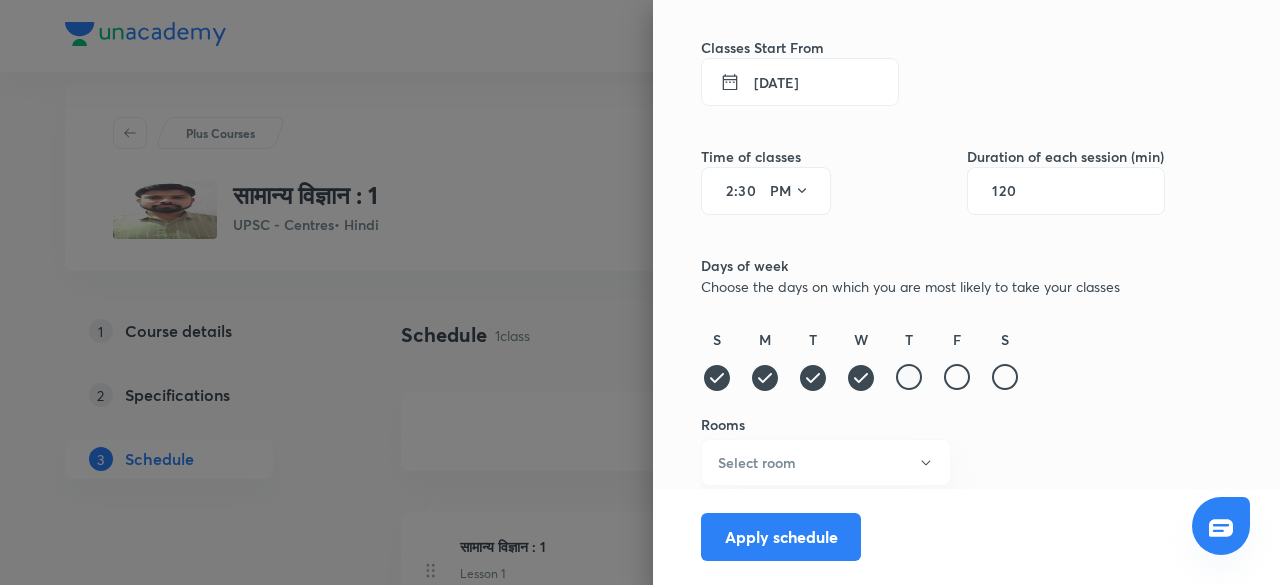 click at bounding box center [909, 377] 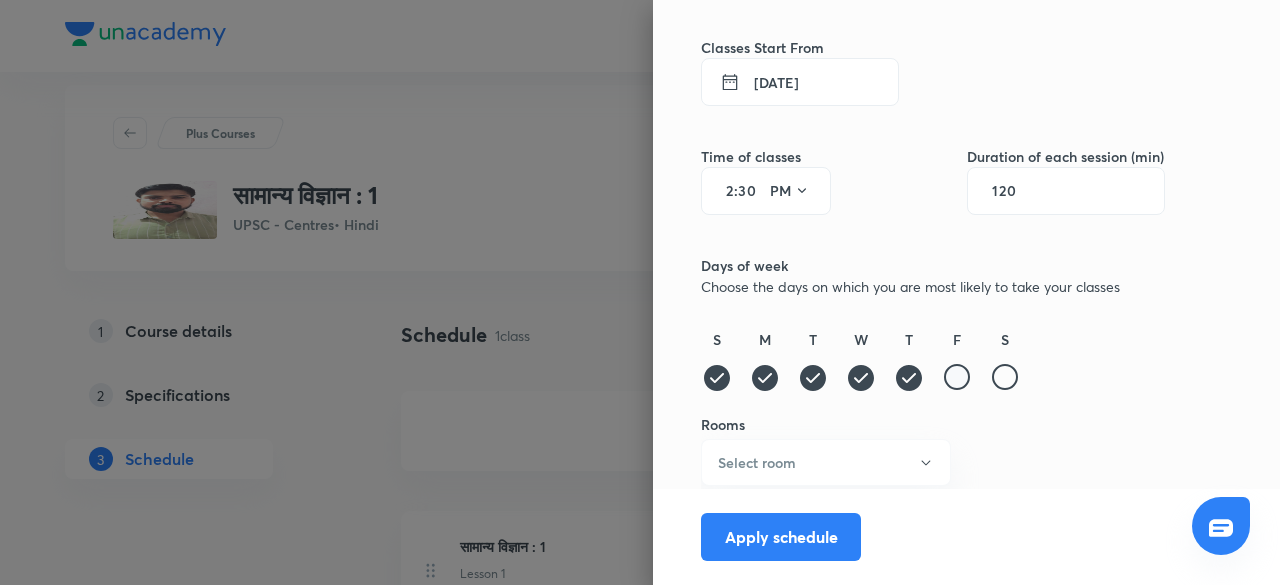 click at bounding box center [957, 377] 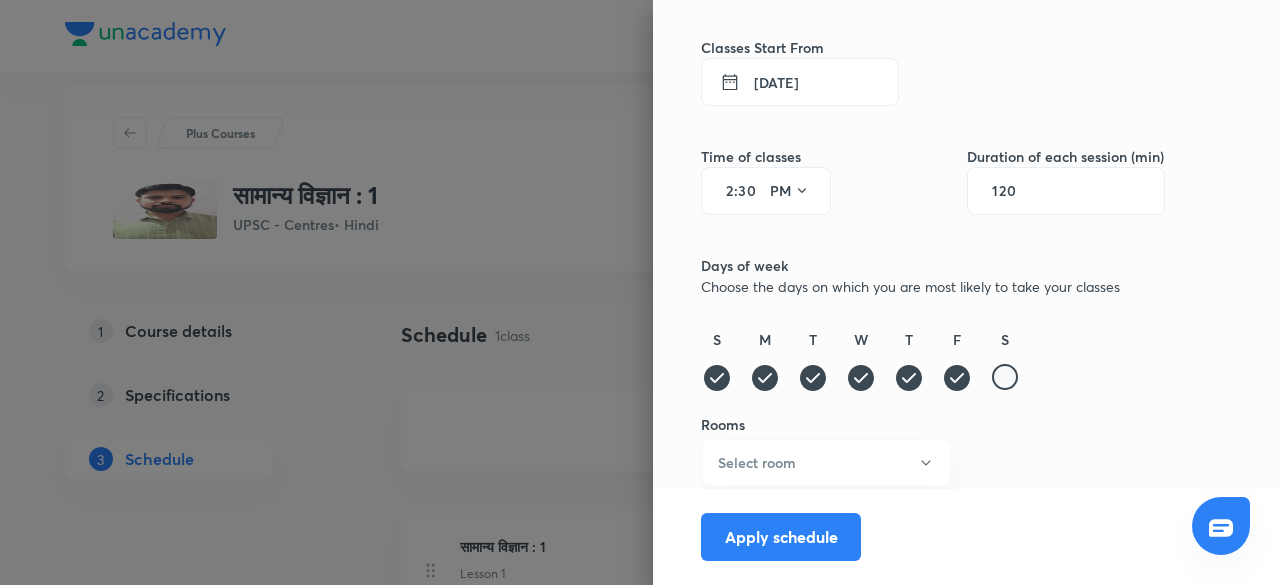 click at bounding box center (1005, 377) 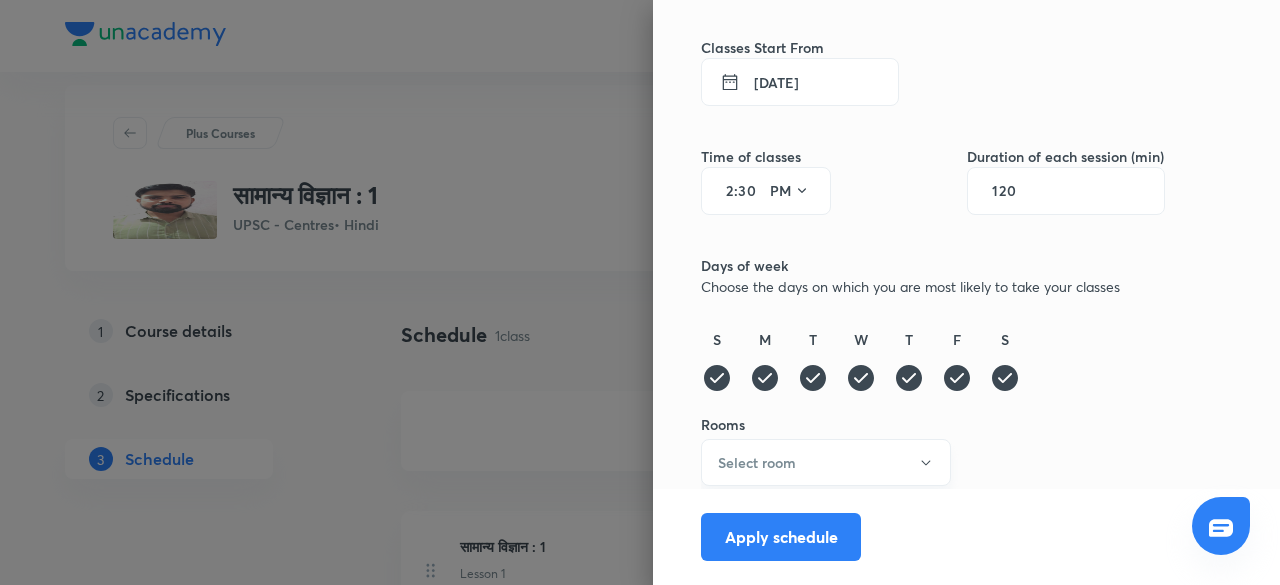 click 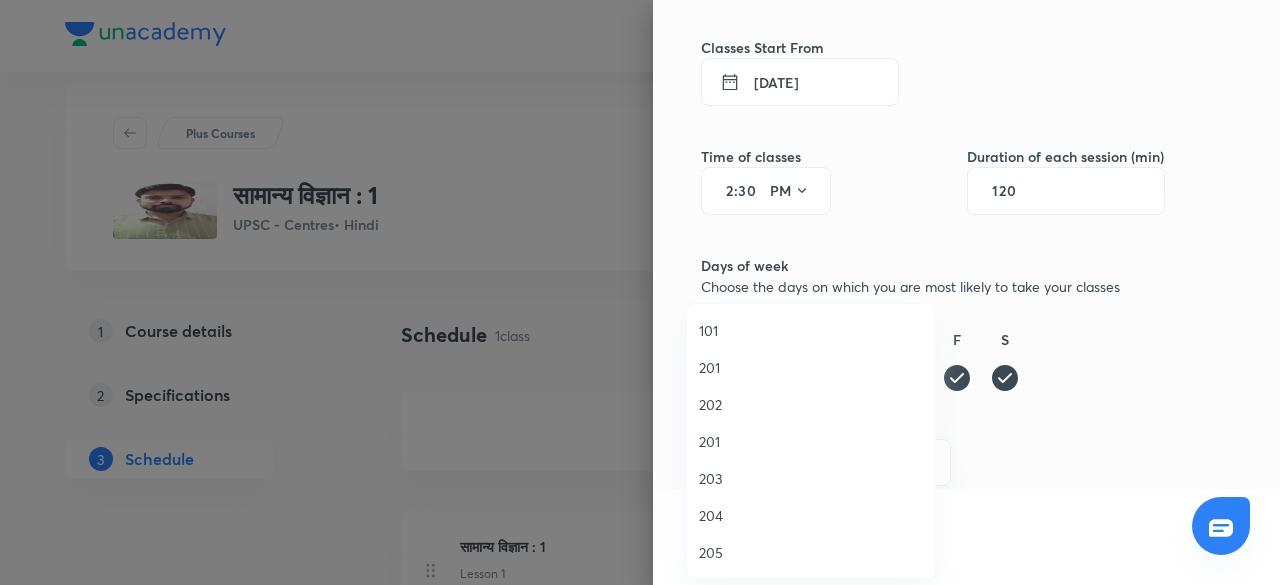 click on "203" at bounding box center (811, 478) 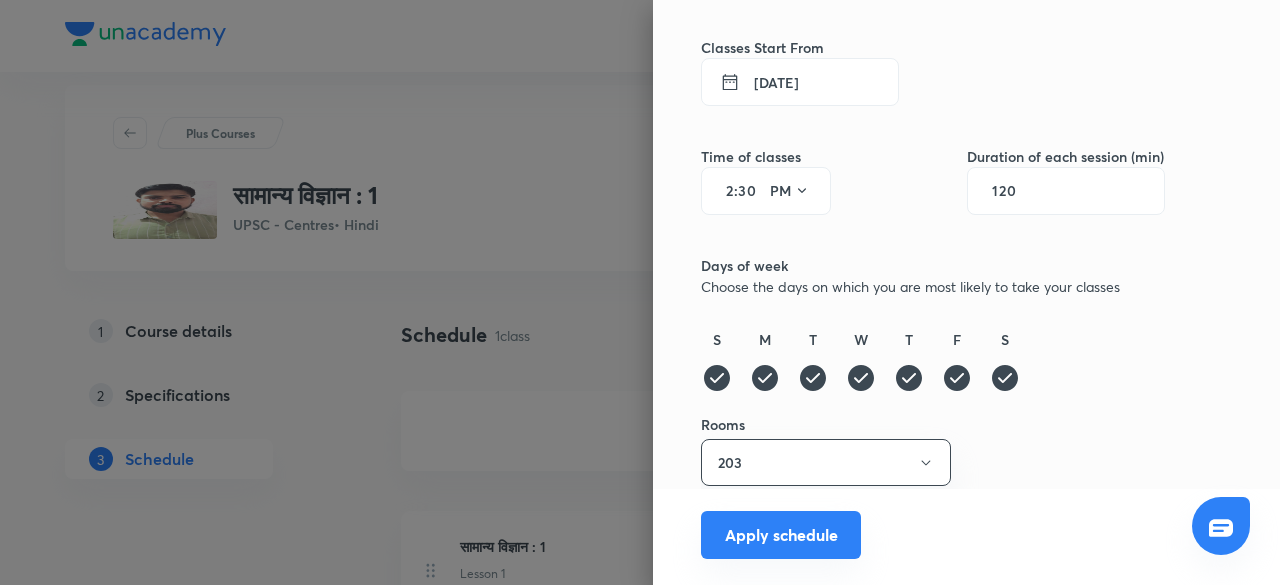 click on "Apply schedule" at bounding box center (781, 535) 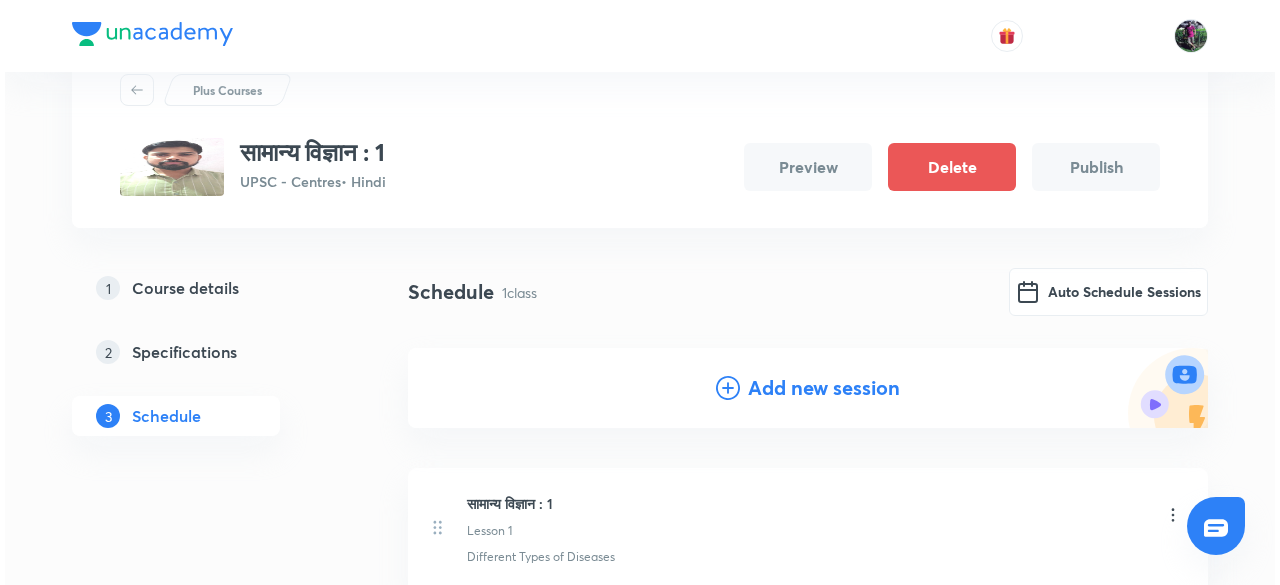 scroll, scrollTop: 0, scrollLeft: 0, axis: both 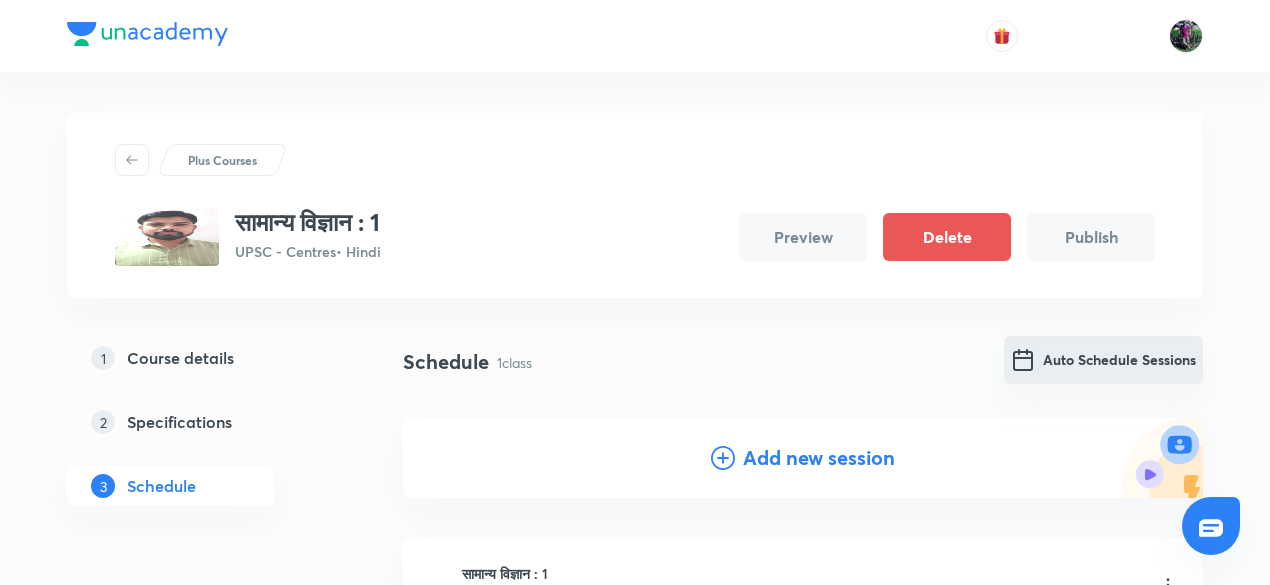 click on "Auto Schedule Sessions" at bounding box center [1103, 360] 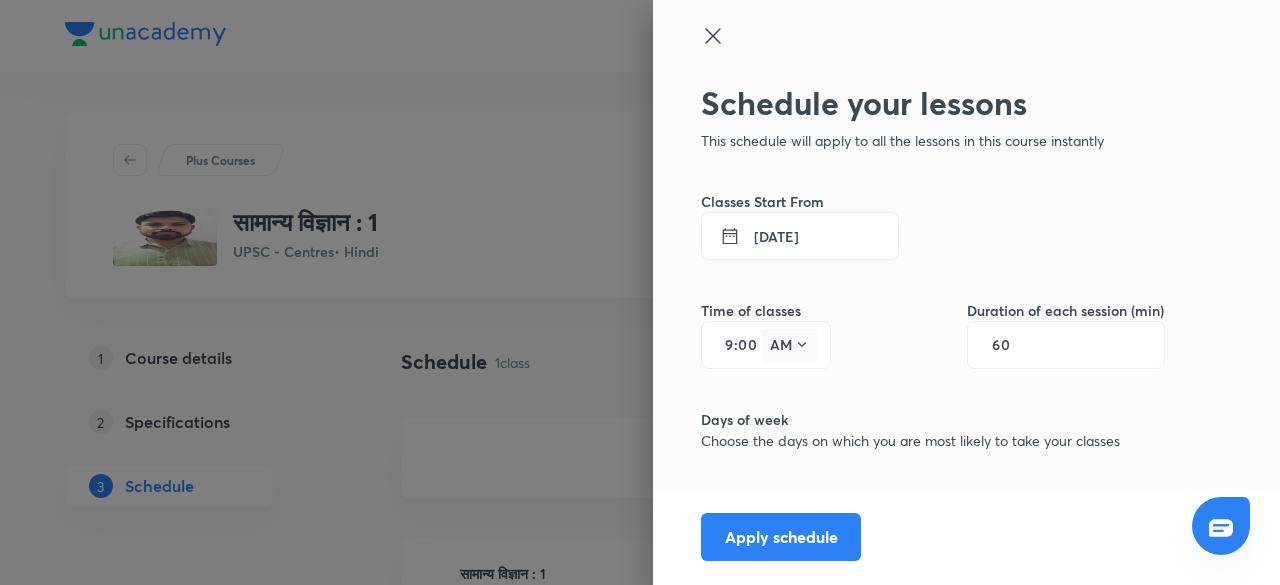 click 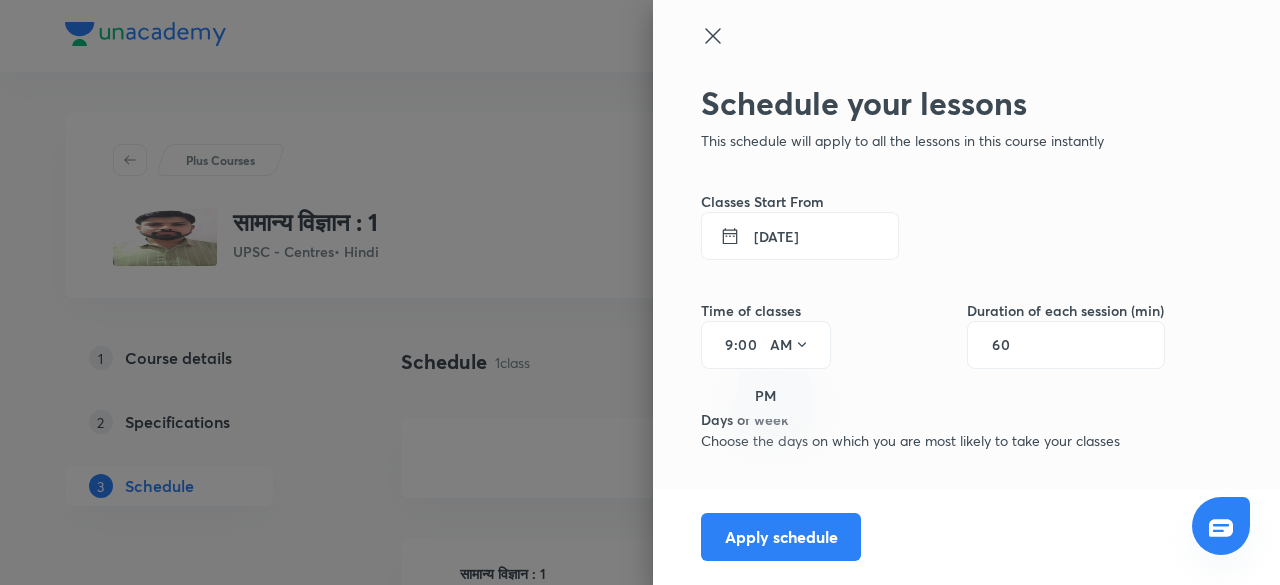 click on "PM" at bounding box center [775, 396] 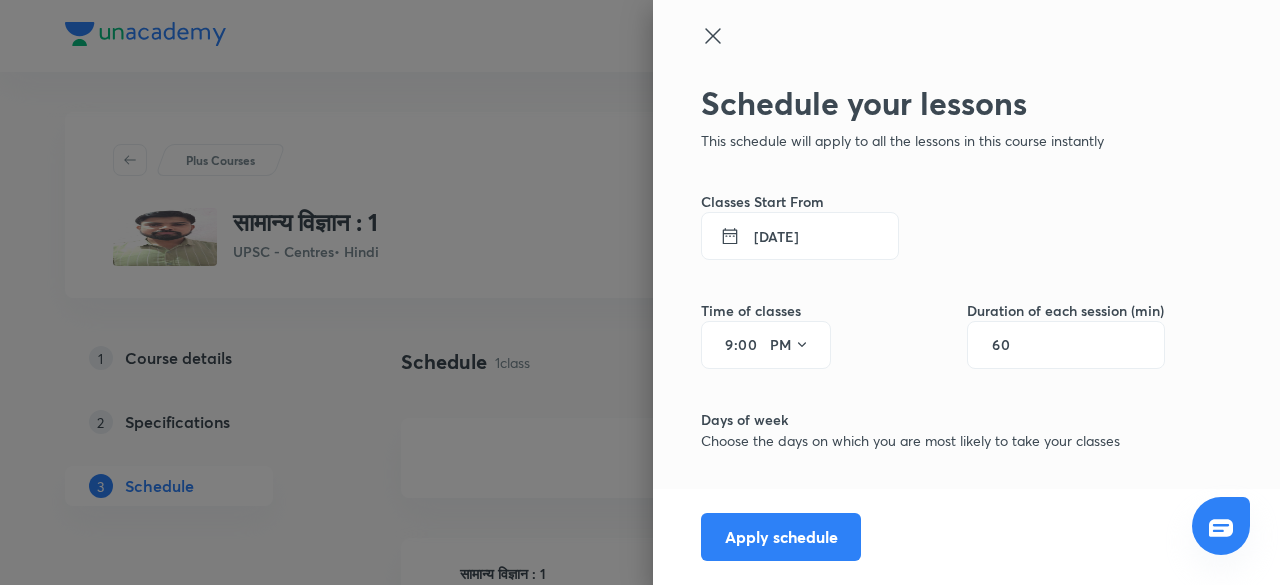 click on "9" at bounding box center [722, 345] 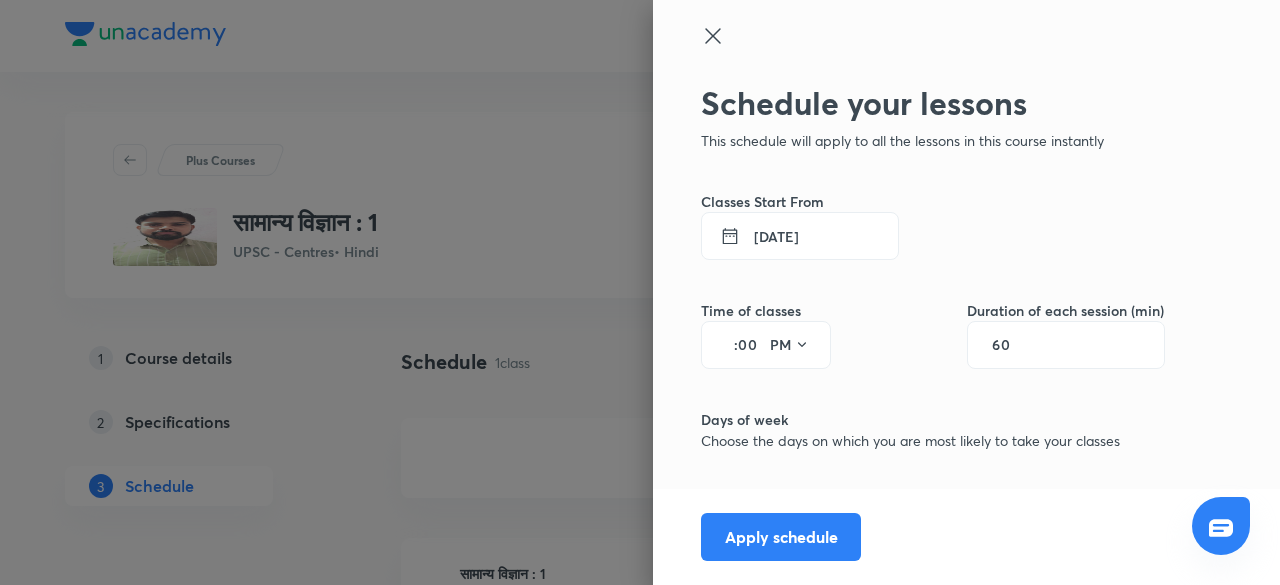 type on "2" 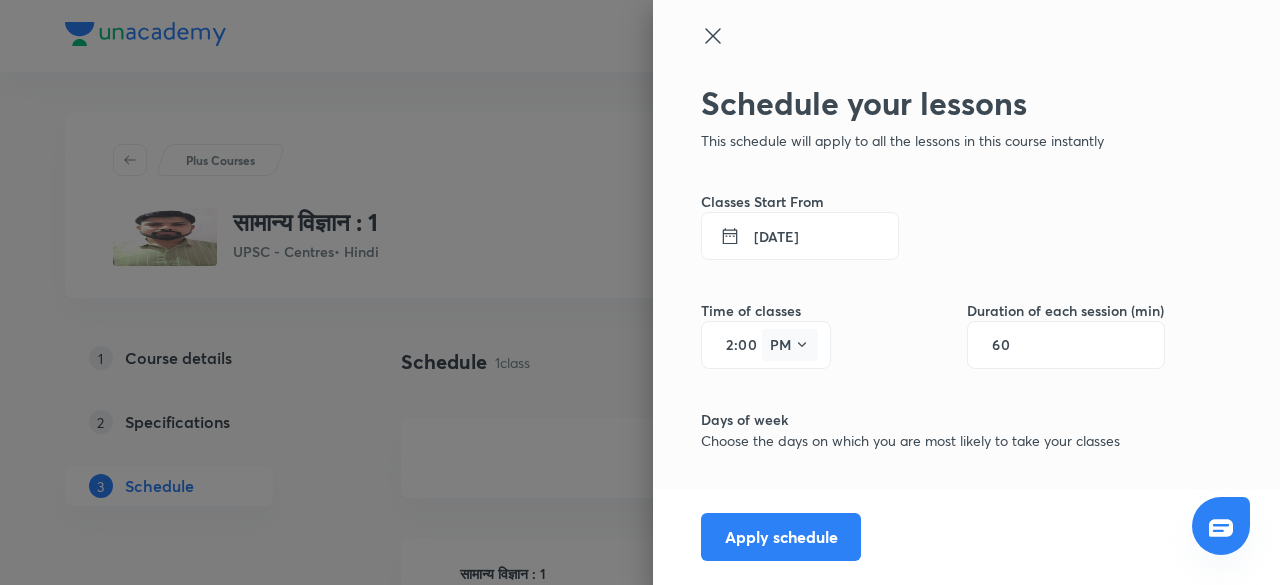 click on "PM" at bounding box center [790, 345] 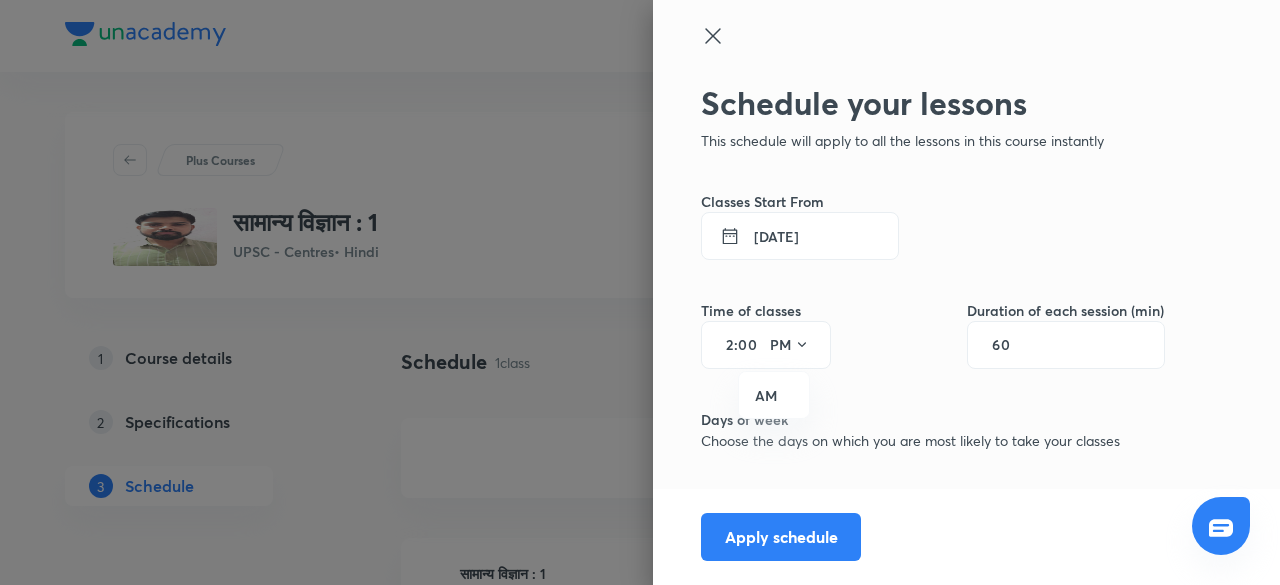 click at bounding box center (640, 292) 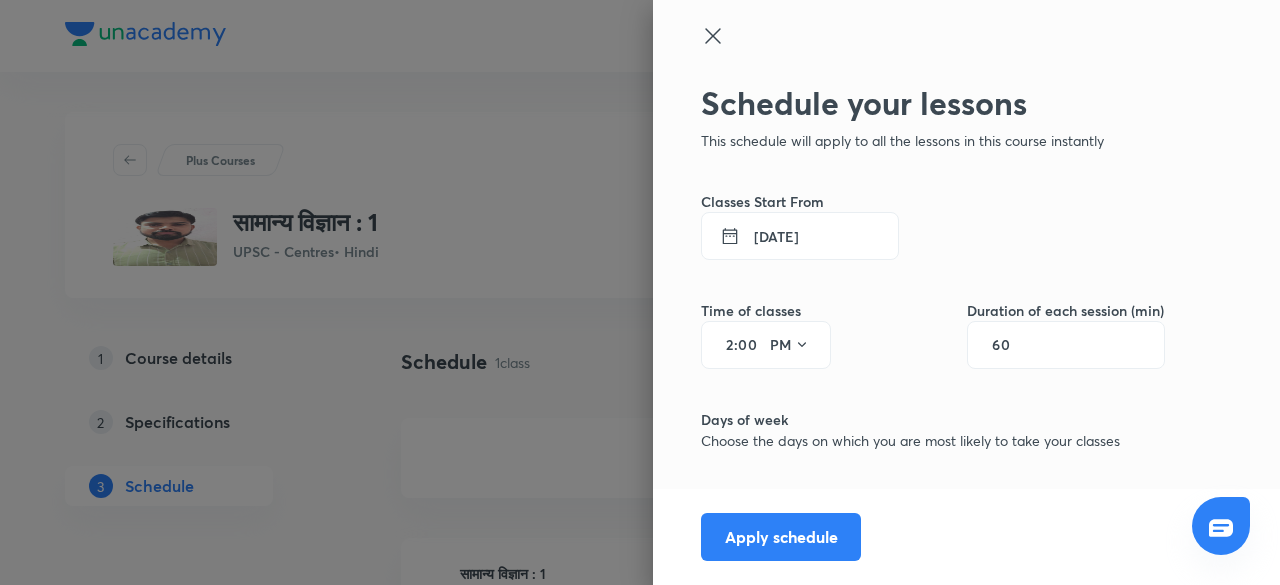 click on "00" at bounding box center [750, 345] 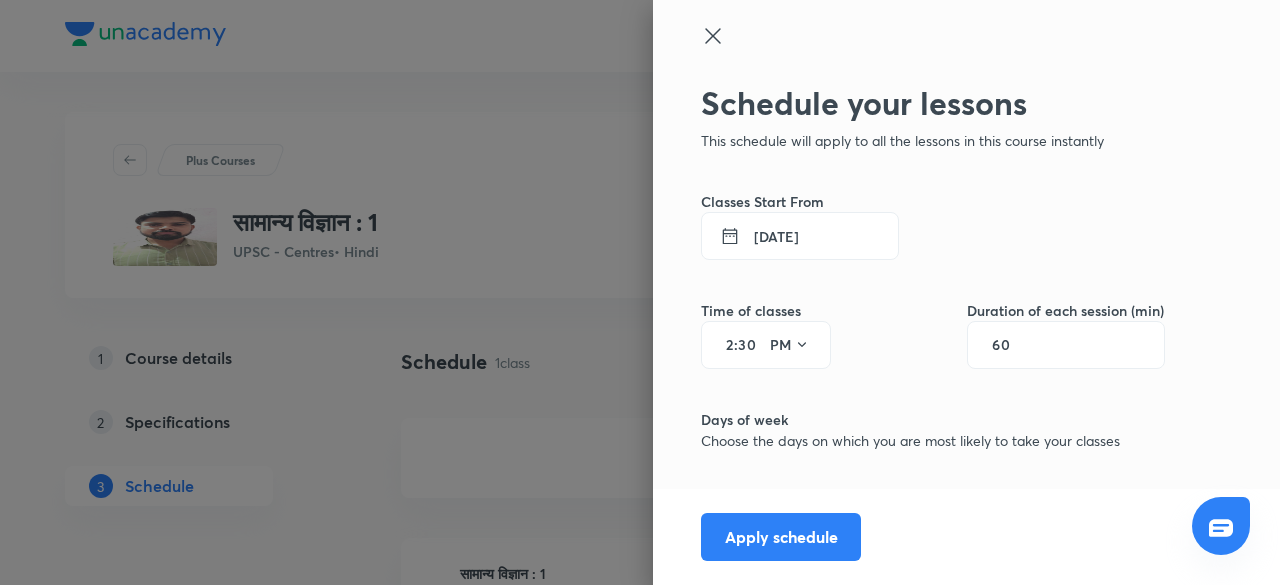 type on "30" 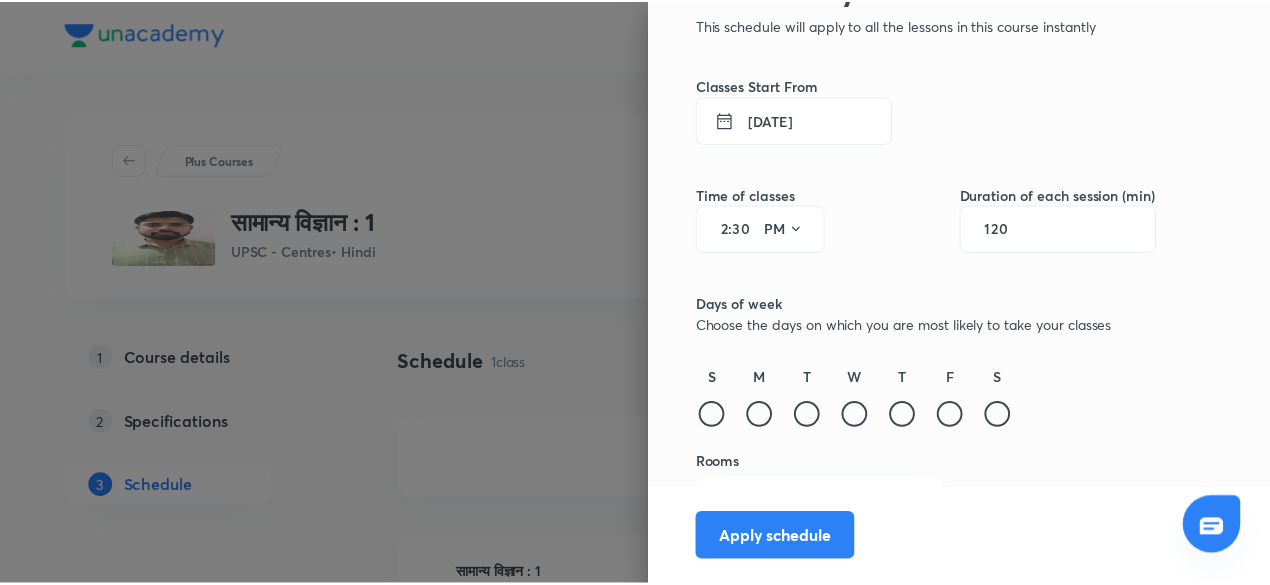 scroll, scrollTop: 154, scrollLeft: 0, axis: vertical 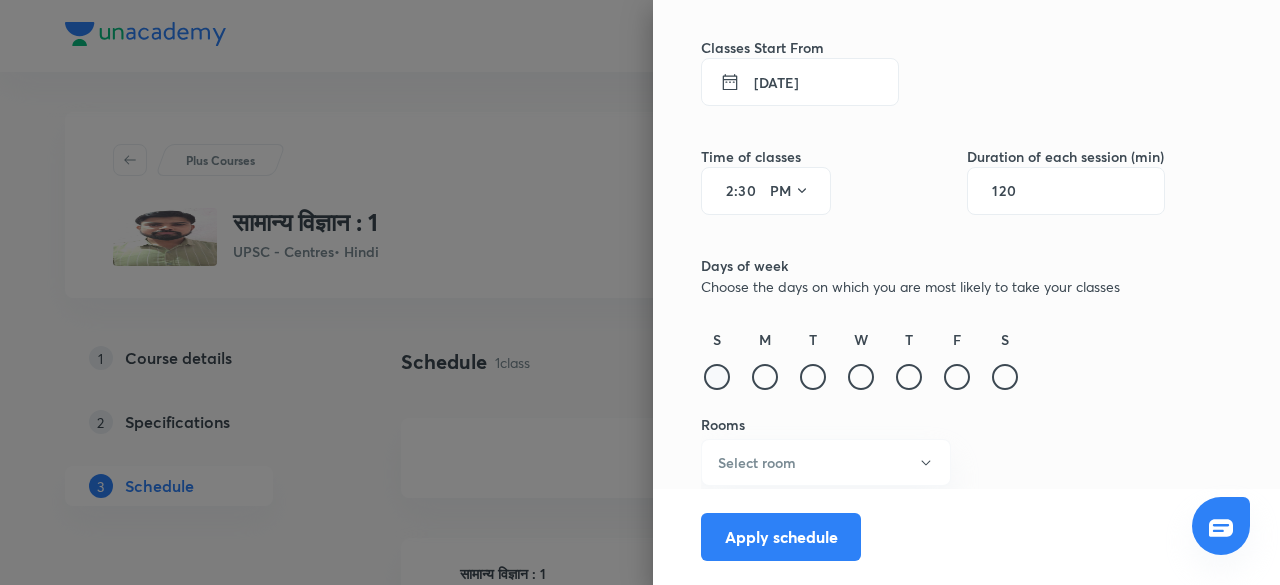type on "120" 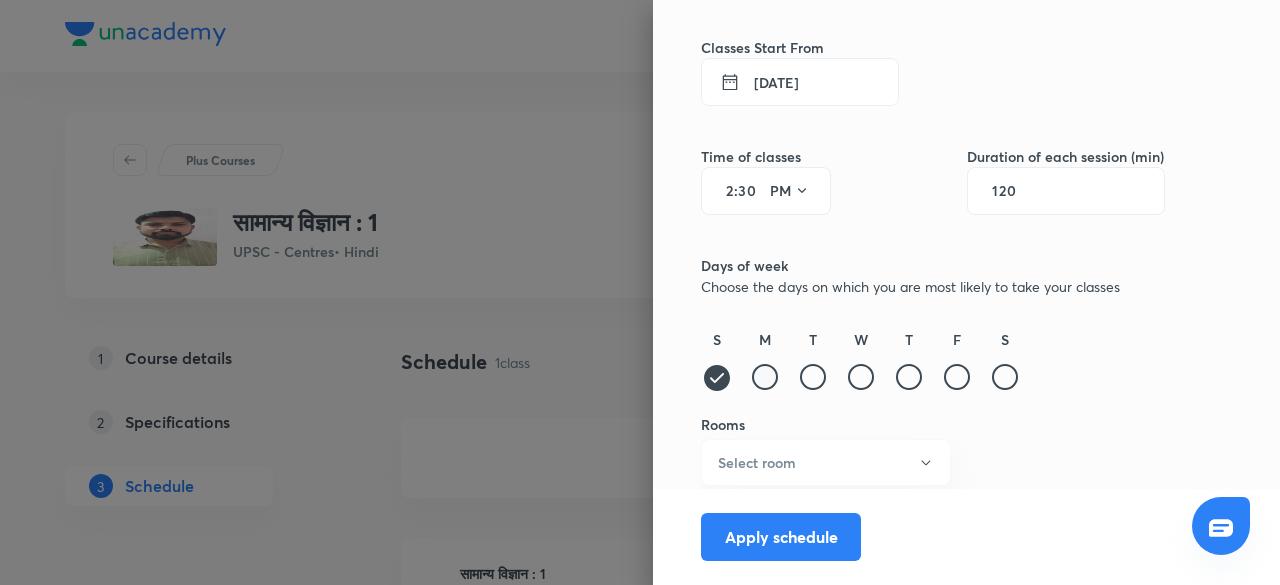 click at bounding box center (765, 377) 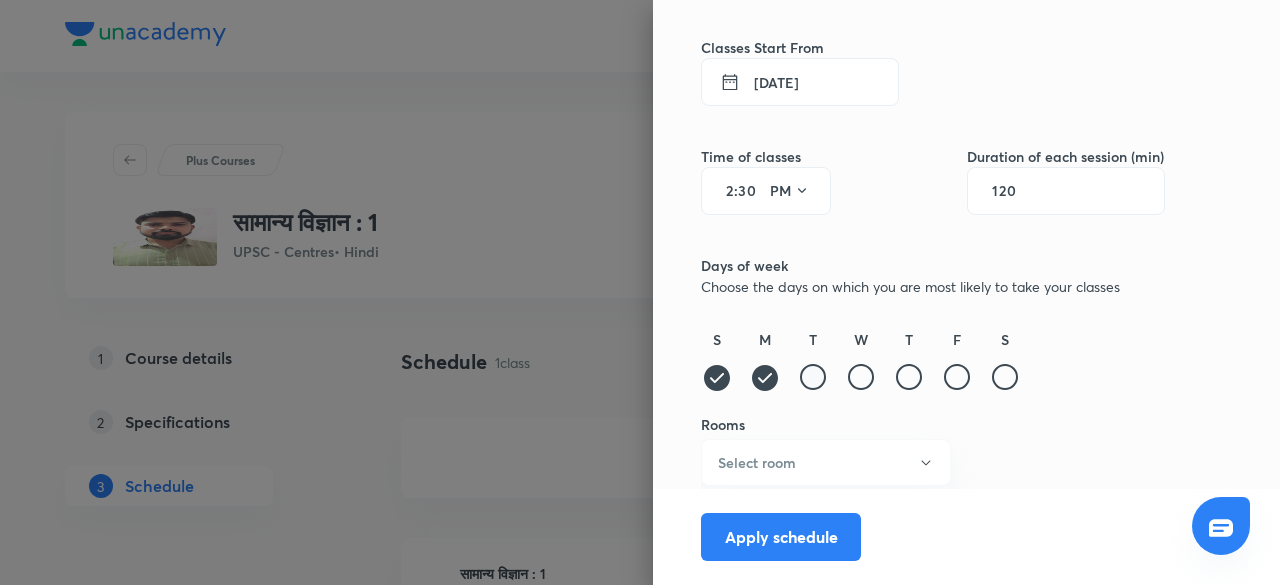 click at bounding box center (813, 377) 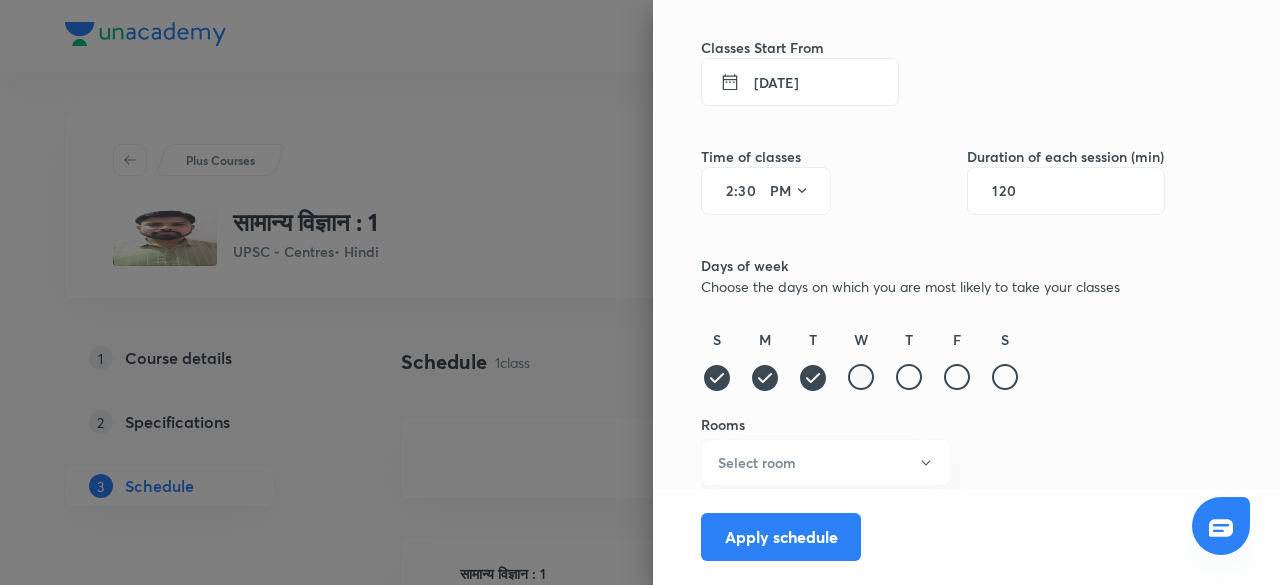 click at bounding box center [861, 377] 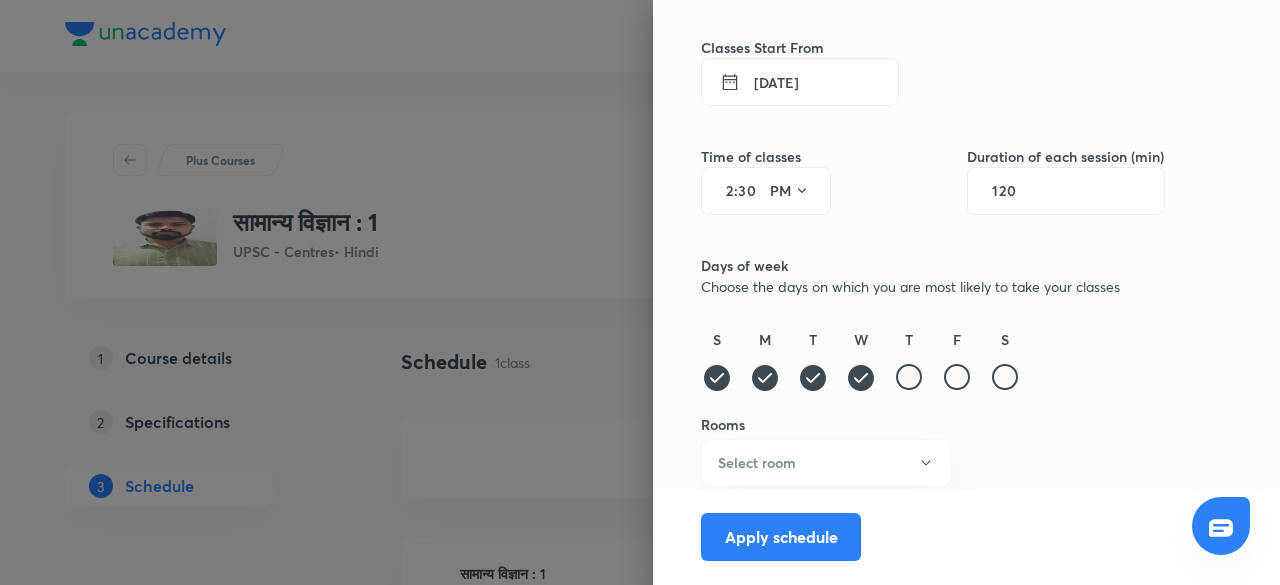 click at bounding box center [909, 377] 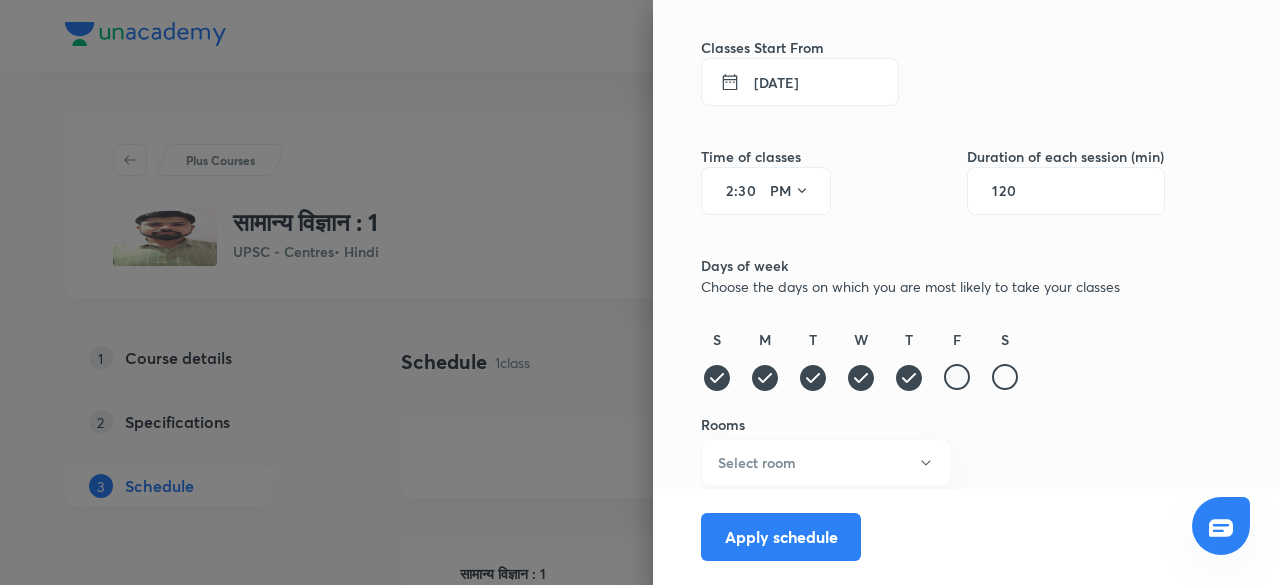 click at bounding box center (957, 377) 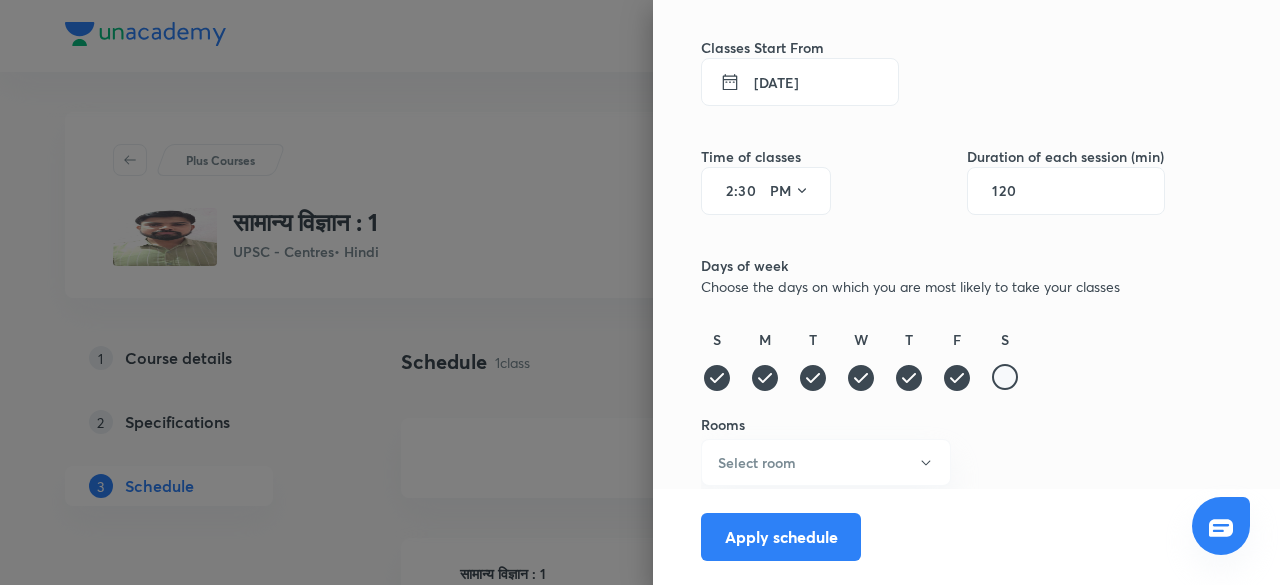 click at bounding box center (1005, 377) 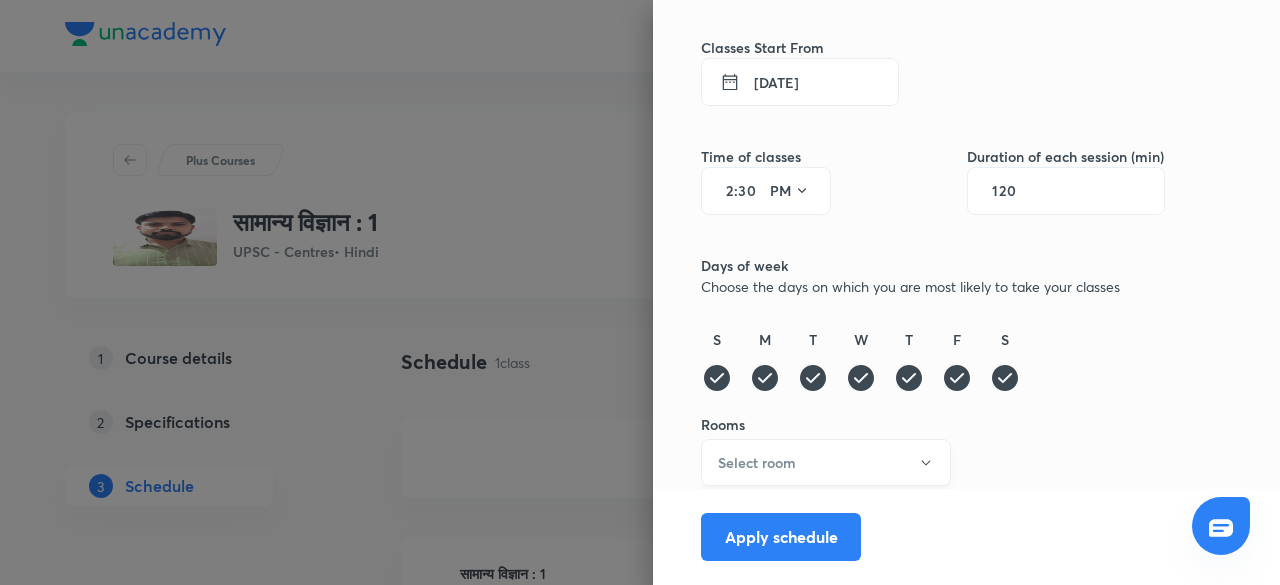 click 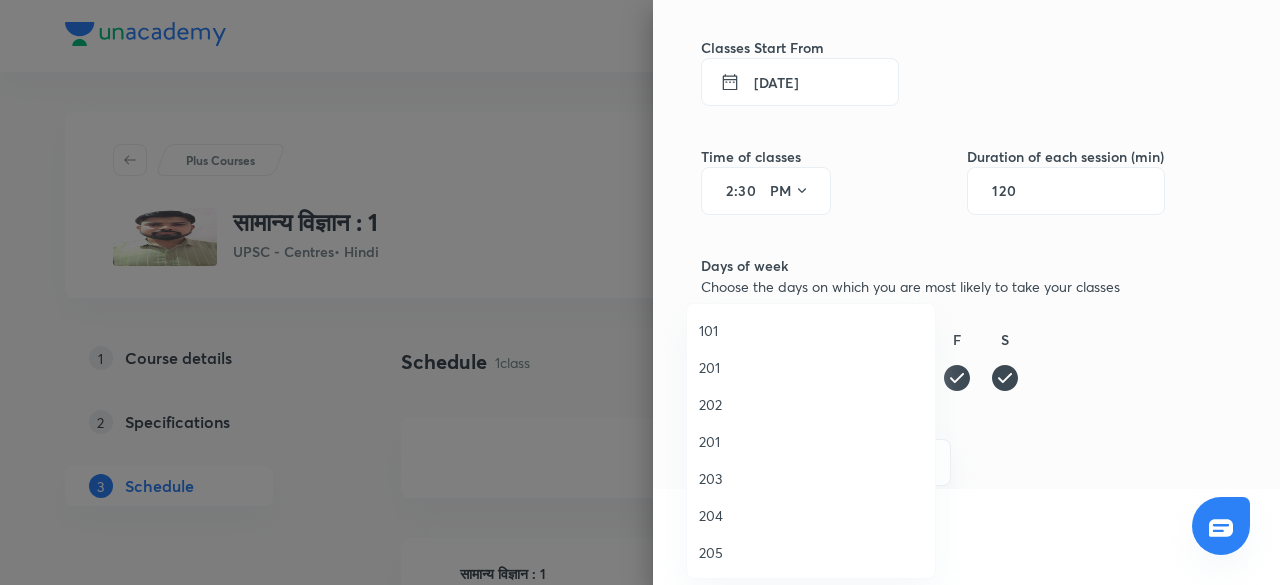 click on "203" at bounding box center (811, 478) 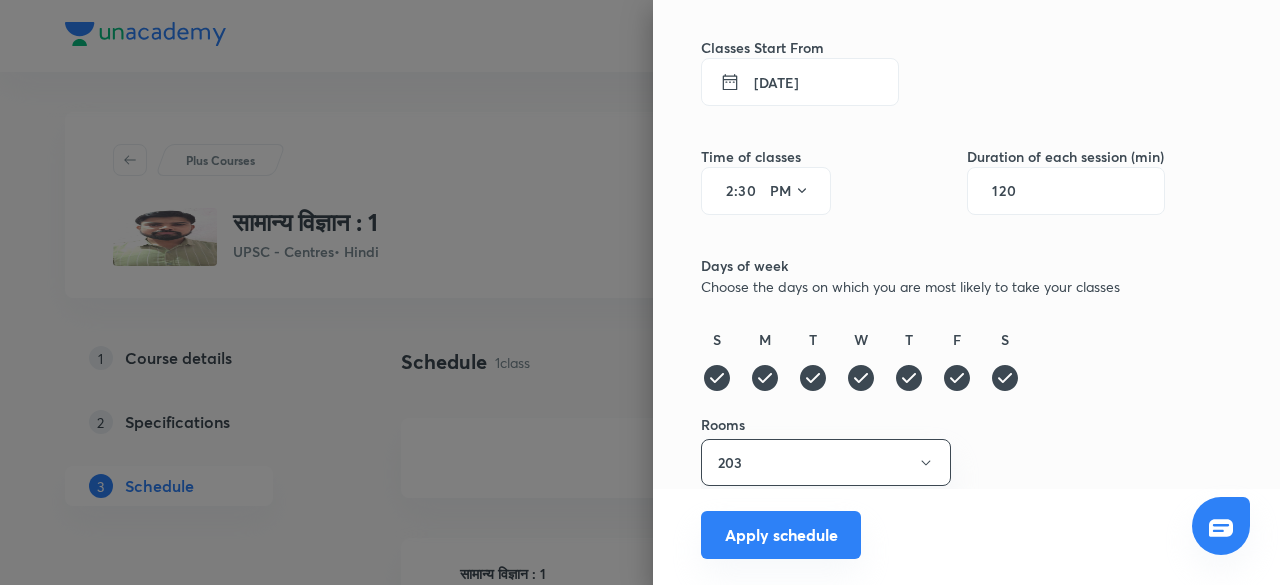 click on "Apply schedule" at bounding box center [781, 535] 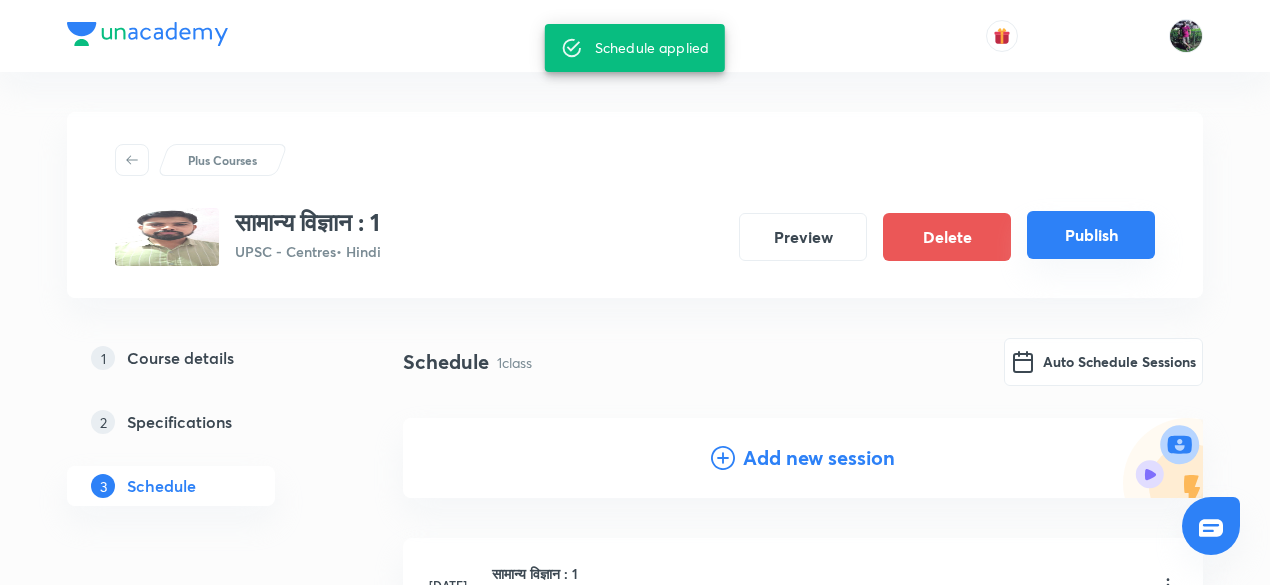 click on "Publish" at bounding box center (1091, 235) 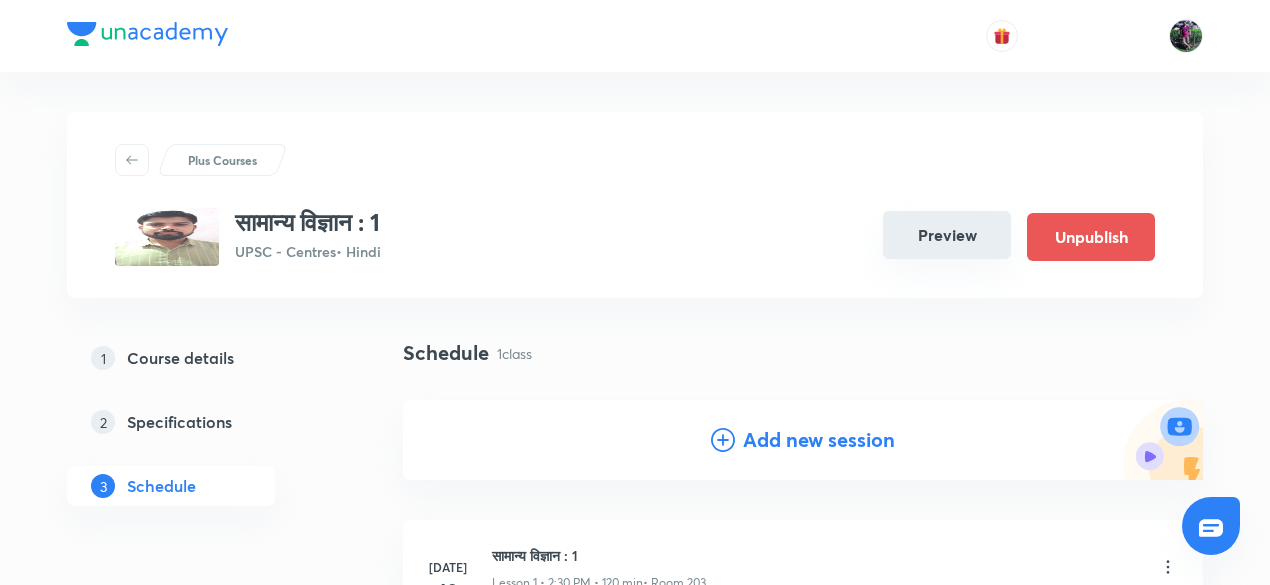 click on "Preview" at bounding box center [947, 235] 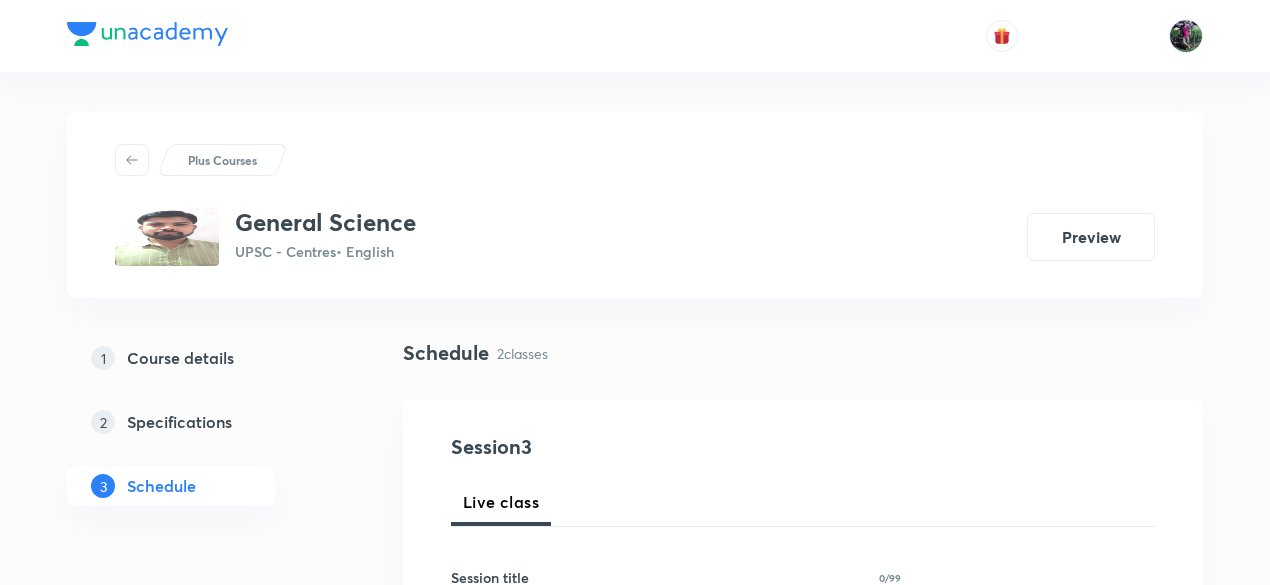 scroll, scrollTop: 183, scrollLeft: 0, axis: vertical 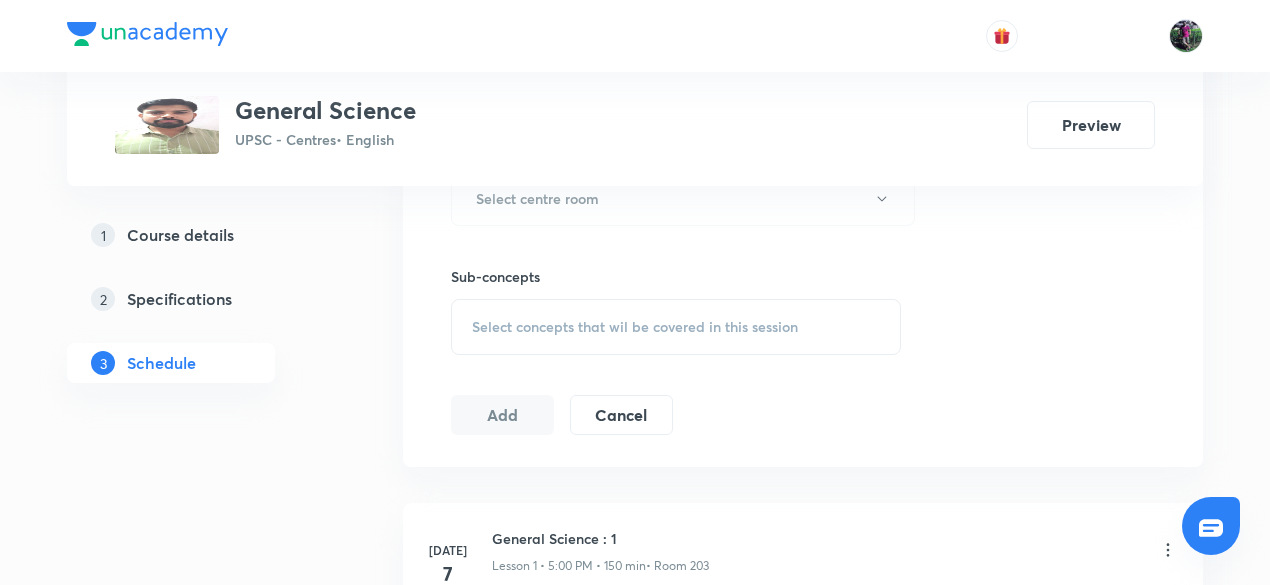 click on "Course details" at bounding box center (180, 235) 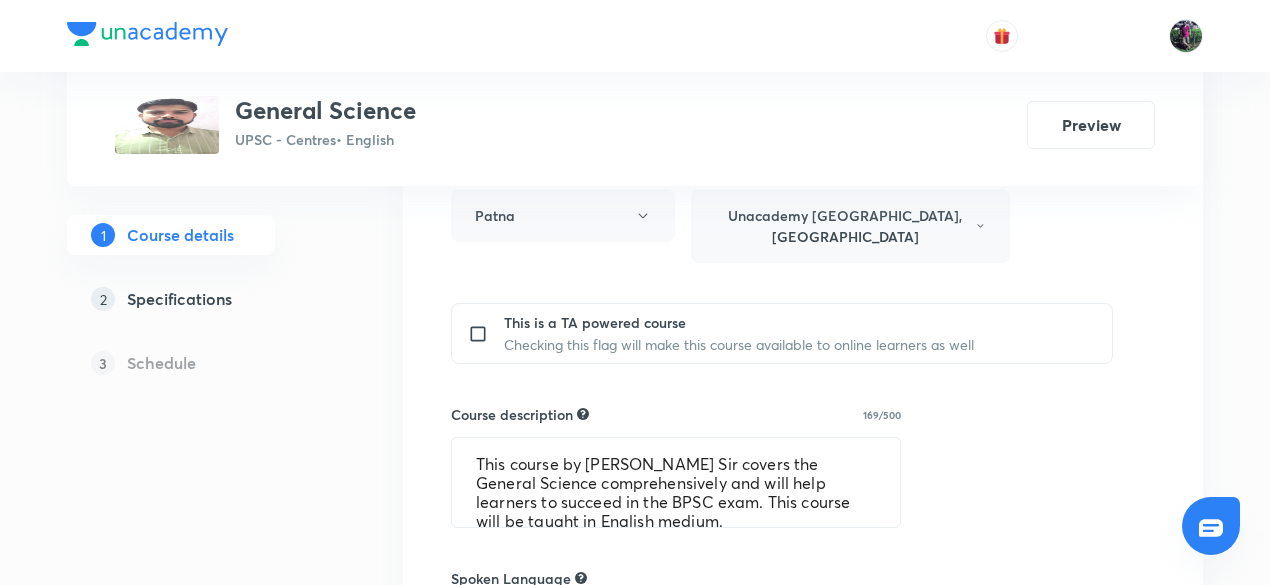 scroll, scrollTop: 773, scrollLeft: 0, axis: vertical 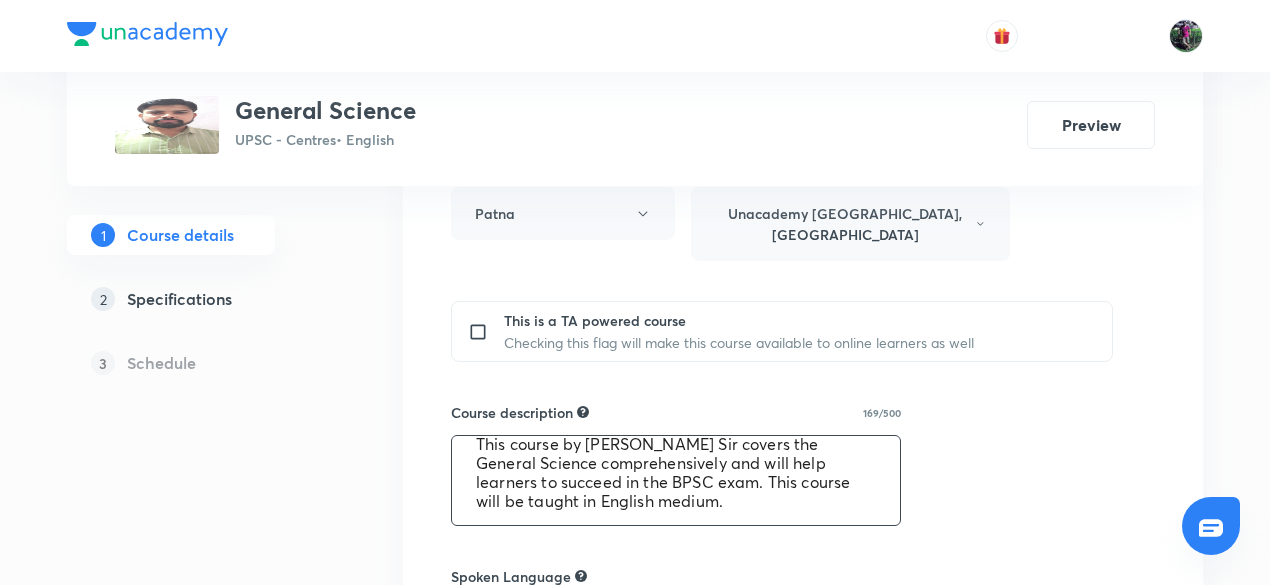 drag, startPoint x: 474, startPoint y: 416, endPoint x: 680, endPoint y: 487, distance: 217.89218 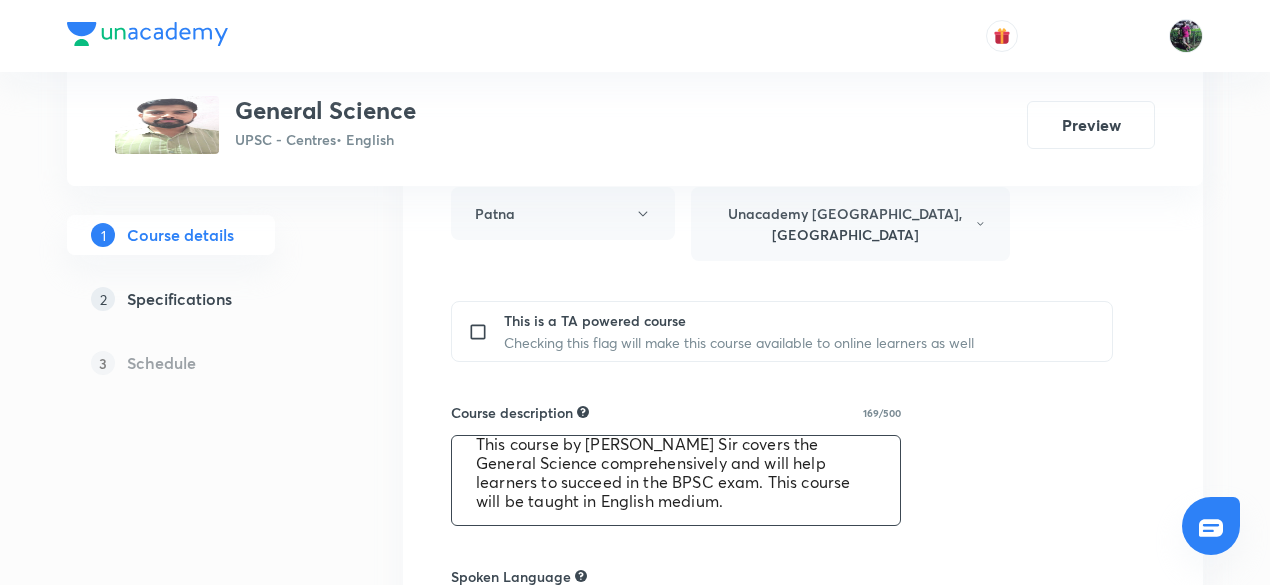 click on "This course by [PERSON_NAME] Sir covers the General Science comprehensively and will help learners to succeed in the BPSC exam. This course will be taught in English medium." at bounding box center [676, 480] 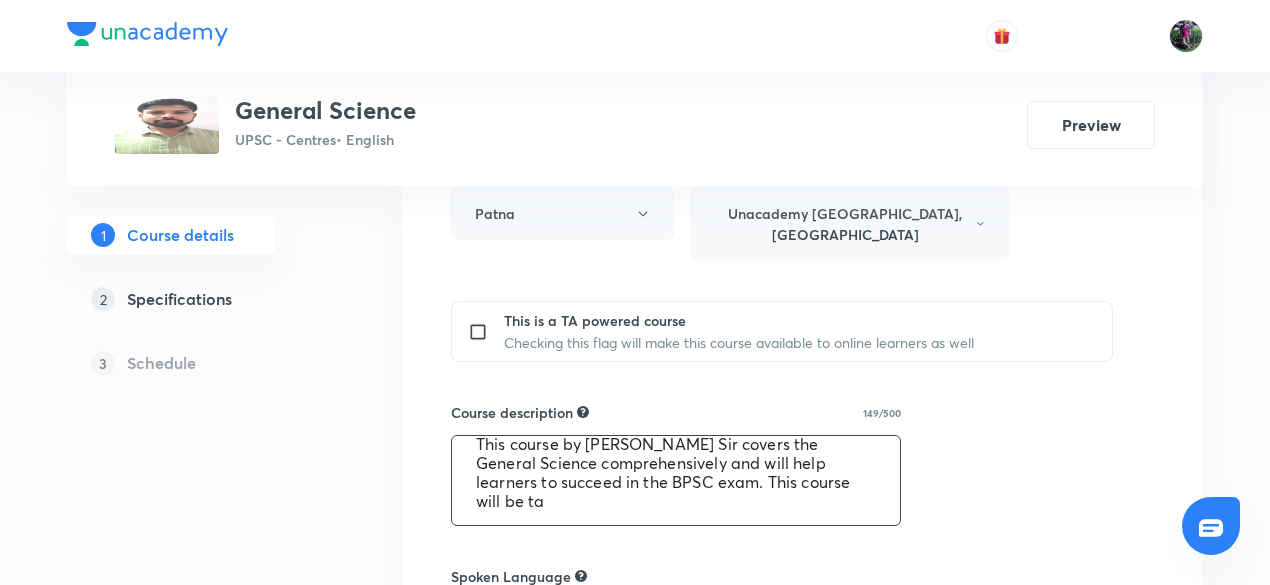 scroll, scrollTop: 0, scrollLeft: 0, axis: both 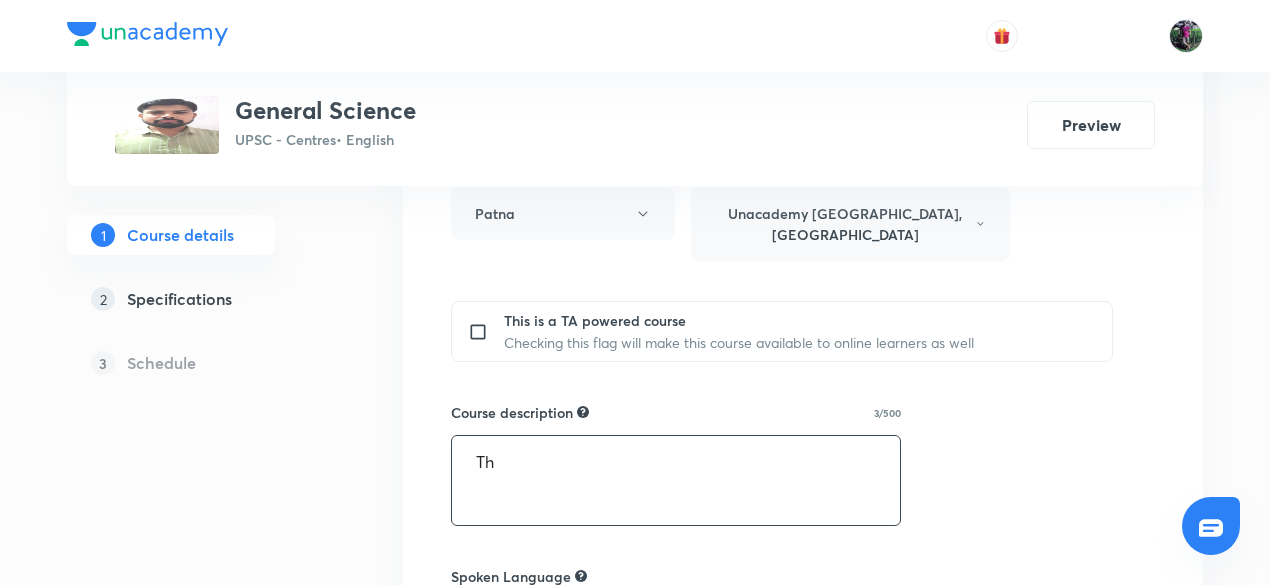 type on "T" 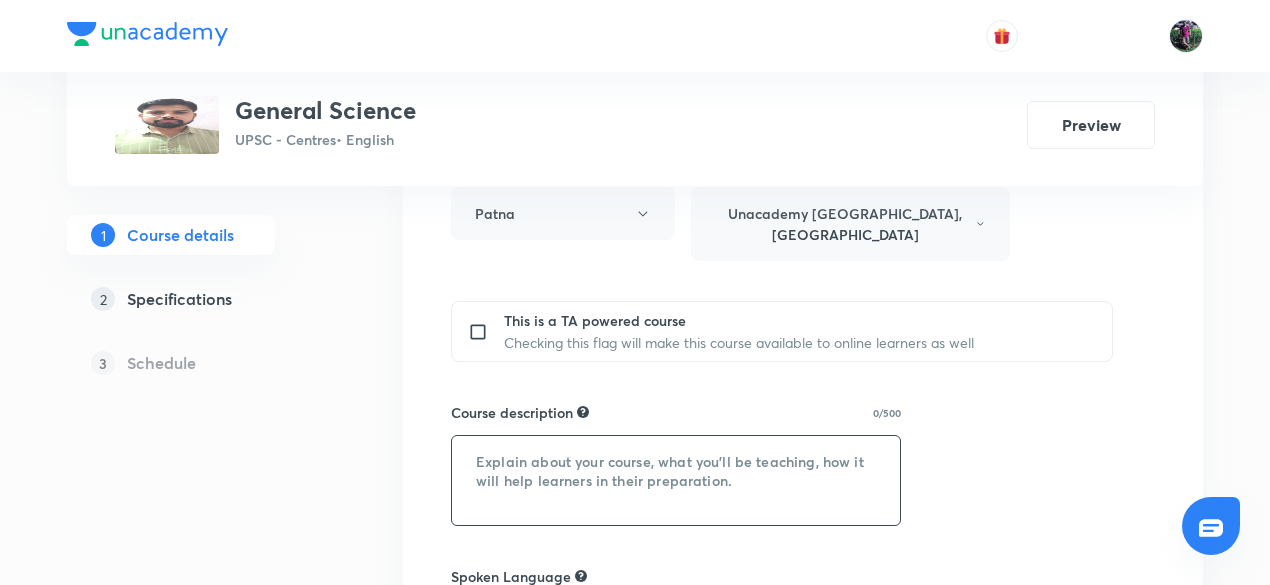 paste on "[PERSON_NAME] द्वारा लिखित यह पाठ्यक्रम सामान्य विज्ञान को व्यापक रूप से कवर करता है और छात्रों को BPSC परीक्षा में सफलता प्राप्त करने में मदद करेगा। यह पाठ्यक्रम हिंदी माध्यम में पढ़ाया जाएगा।" 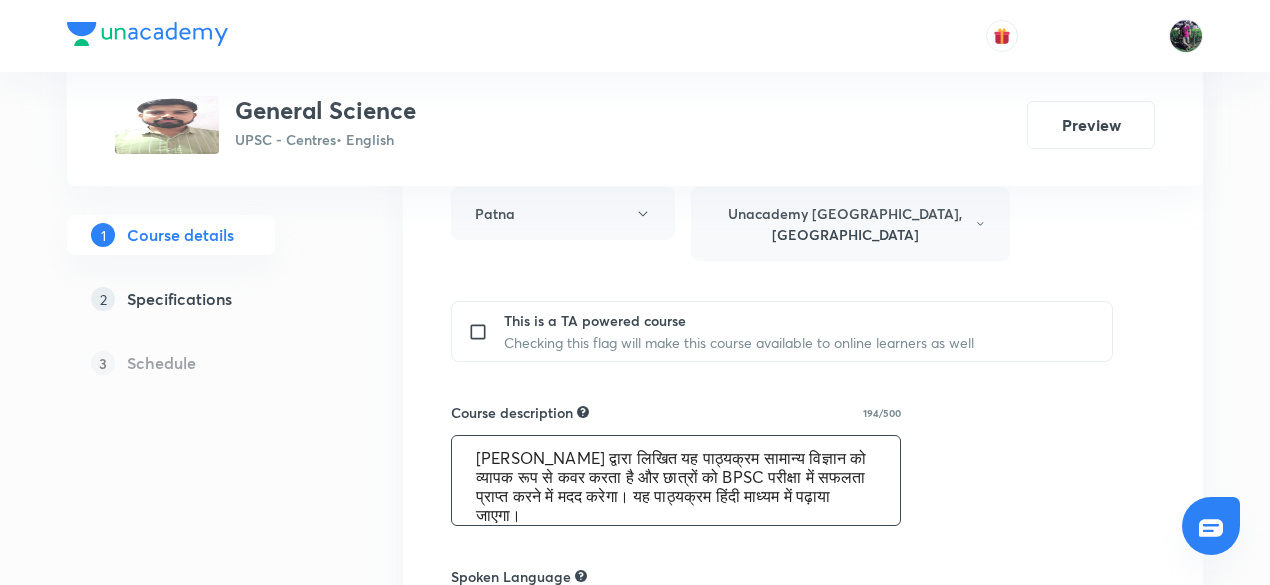 scroll, scrollTop: 18, scrollLeft: 0, axis: vertical 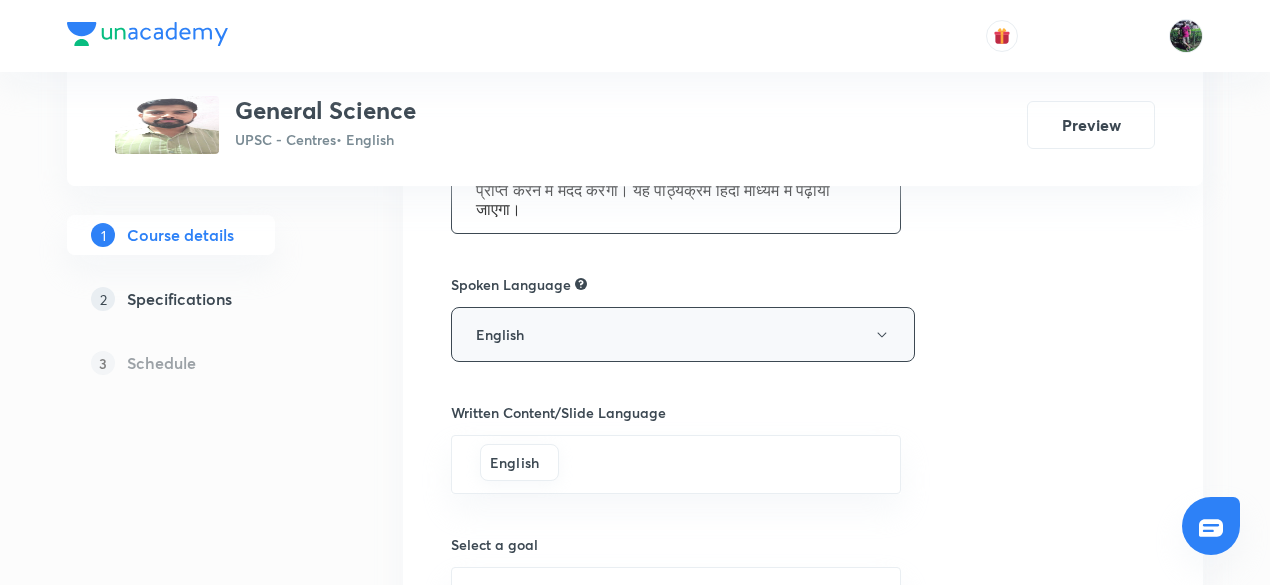 click on "English" at bounding box center [683, 334] 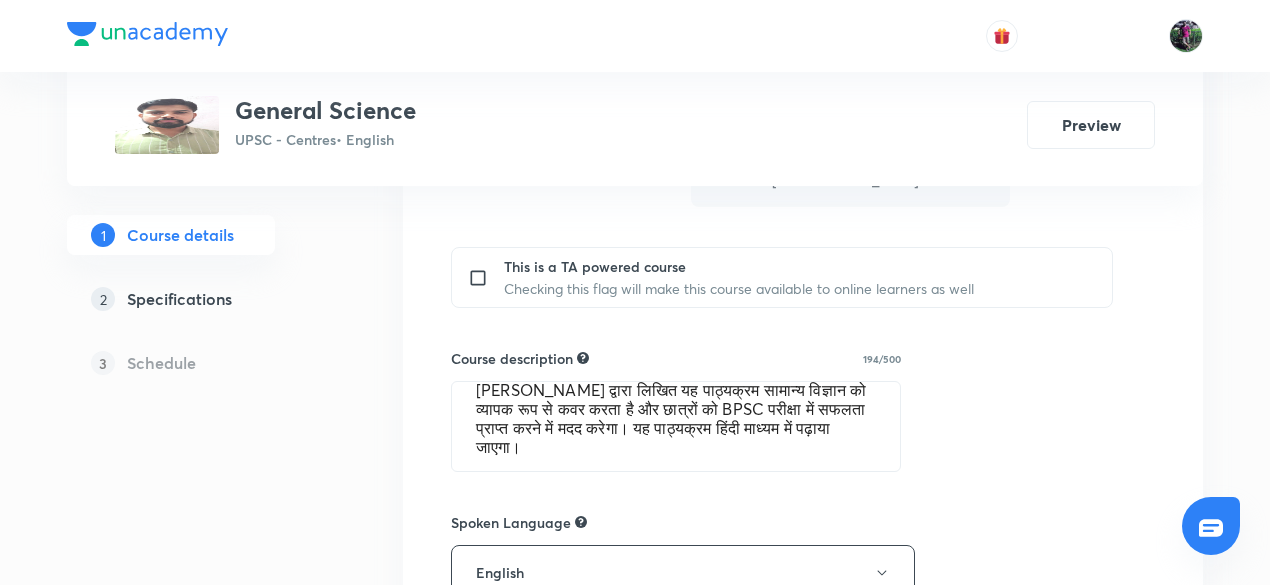 scroll, scrollTop: 826, scrollLeft: 0, axis: vertical 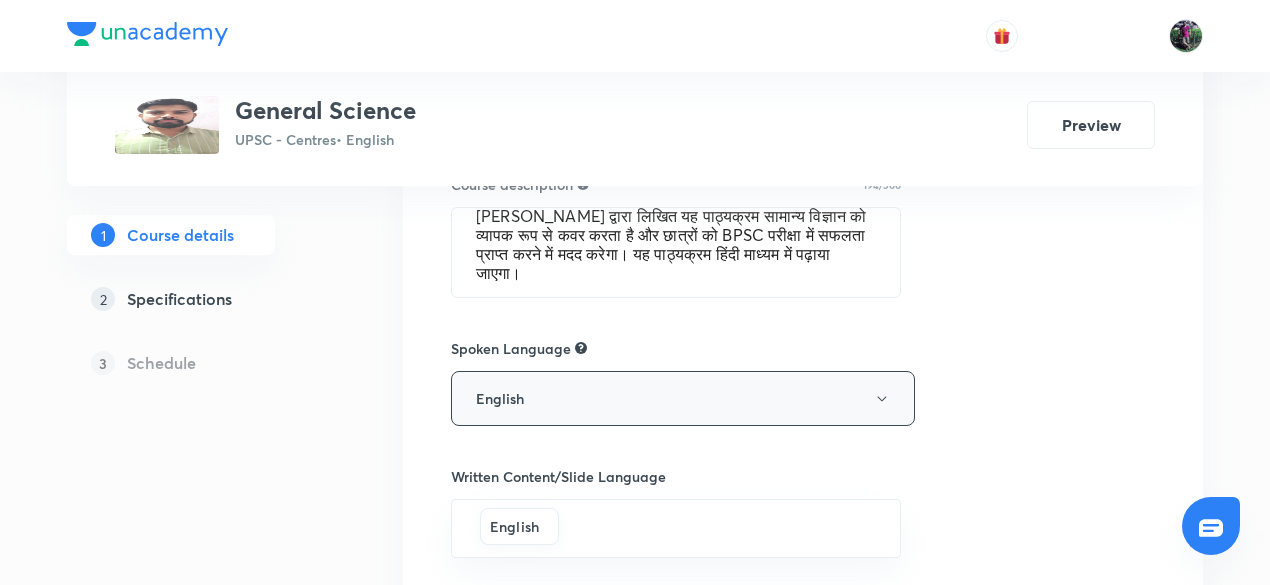 click on "English" at bounding box center (683, 398) 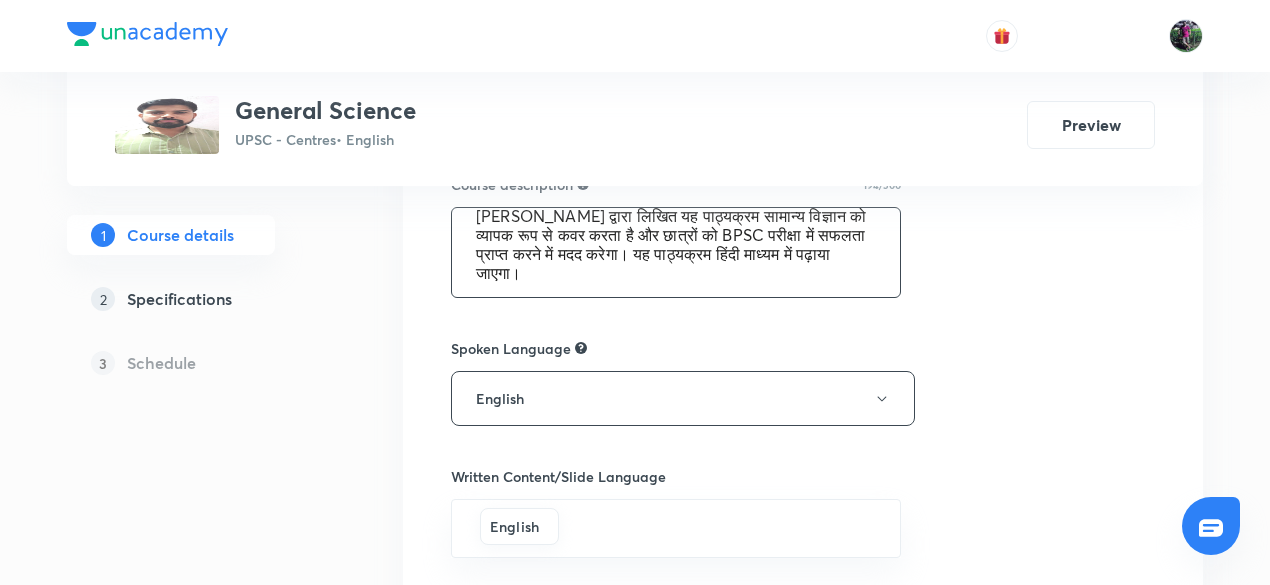 click on "एमडी बुरहान सर द्वारा लिखित यह पाठ्यक्रम सामान्य विज्ञान को व्यापक रूप से कवर करता है और छात्रों को BPSC परीक्षा में सफलता प्राप्त करने में मदद करेगा। यह पाठ्यक्रम हिंदी माध्यम में पढ़ाया जाएगा।" at bounding box center [676, 252] 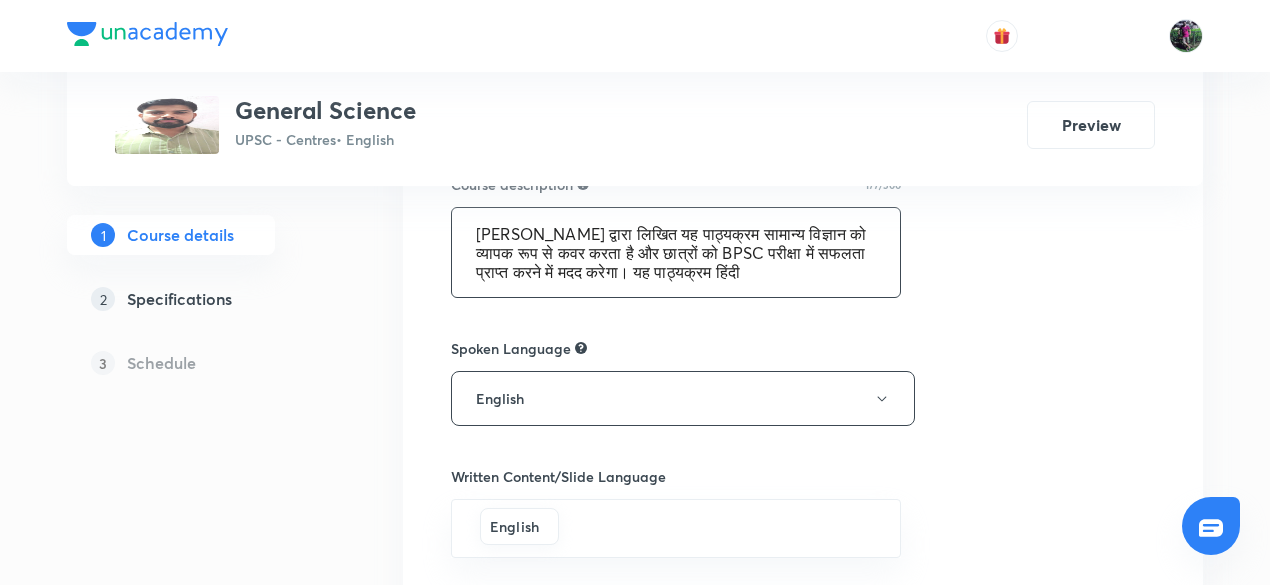 scroll, scrollTop: 0, scrollLeft: 0, axis: both 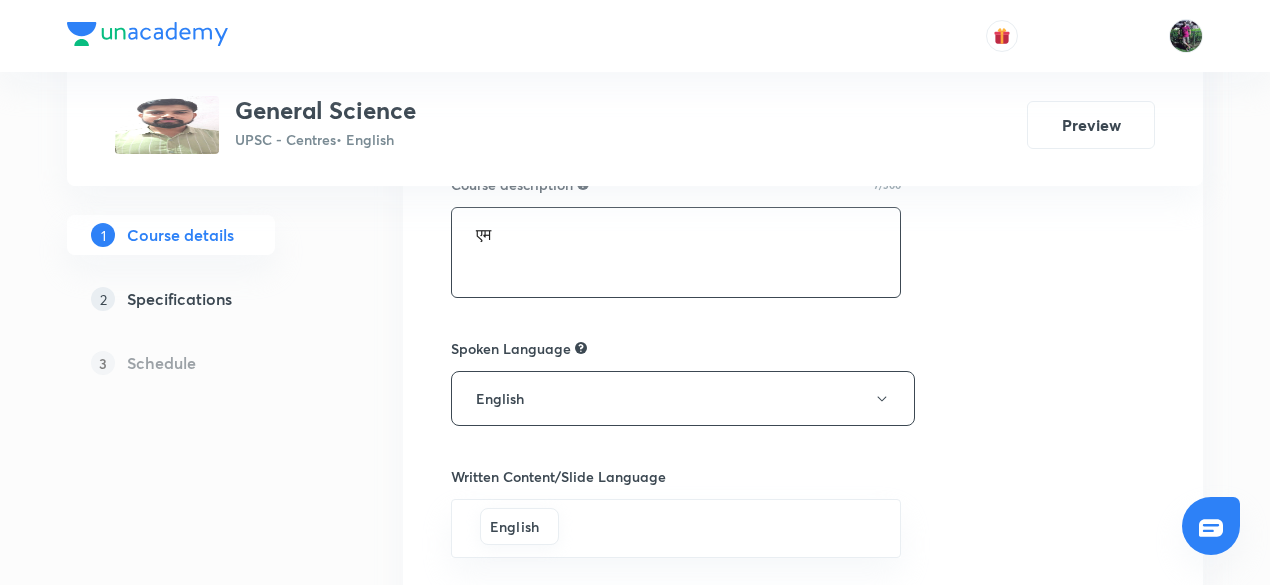 type on "ए" 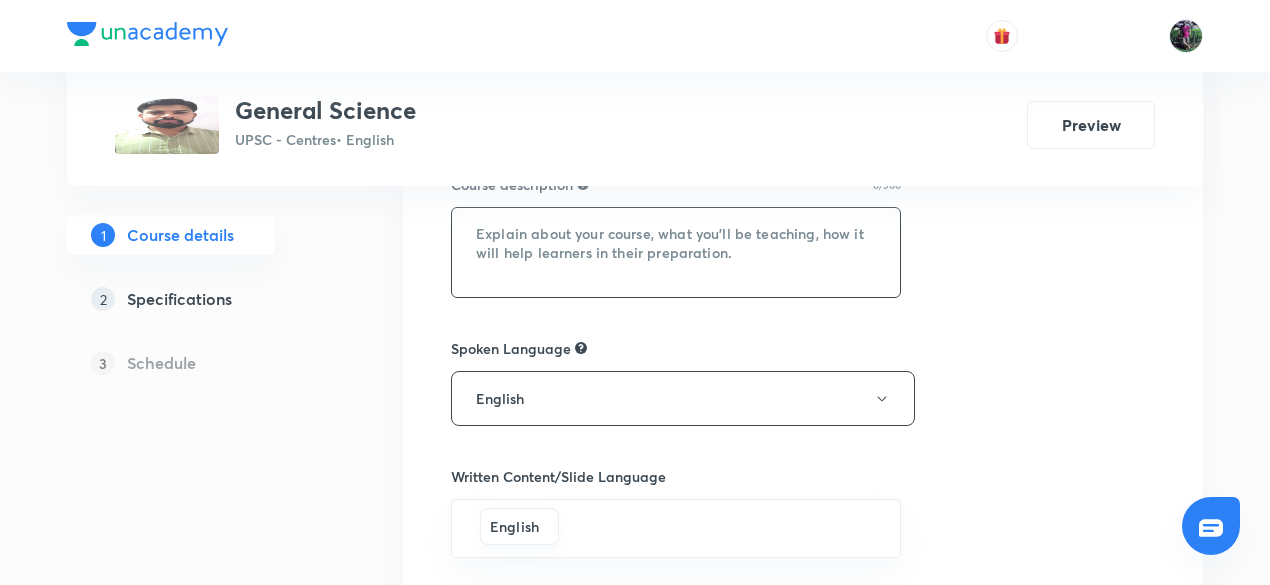 paste on "This course by Md Burhan Sir covers the General Science comprehensively and will help learners to succeed in the BPSC exam. This course will be taught in Hindi medium." 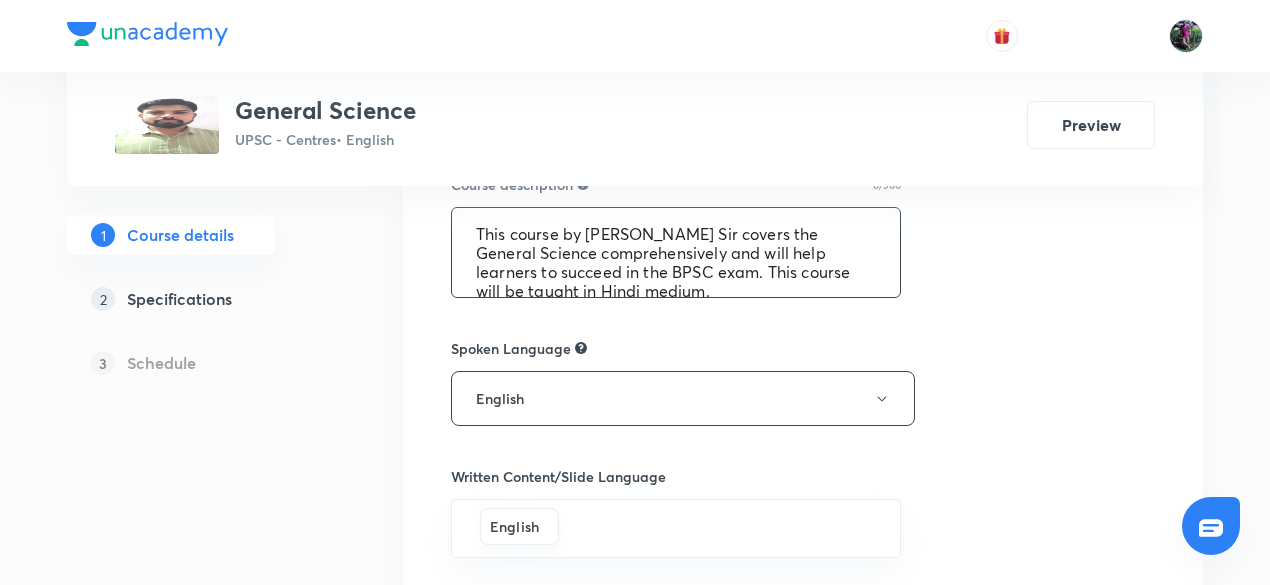 scroll, scrollTop: 4, scrollLeft: 0, axis: vertical 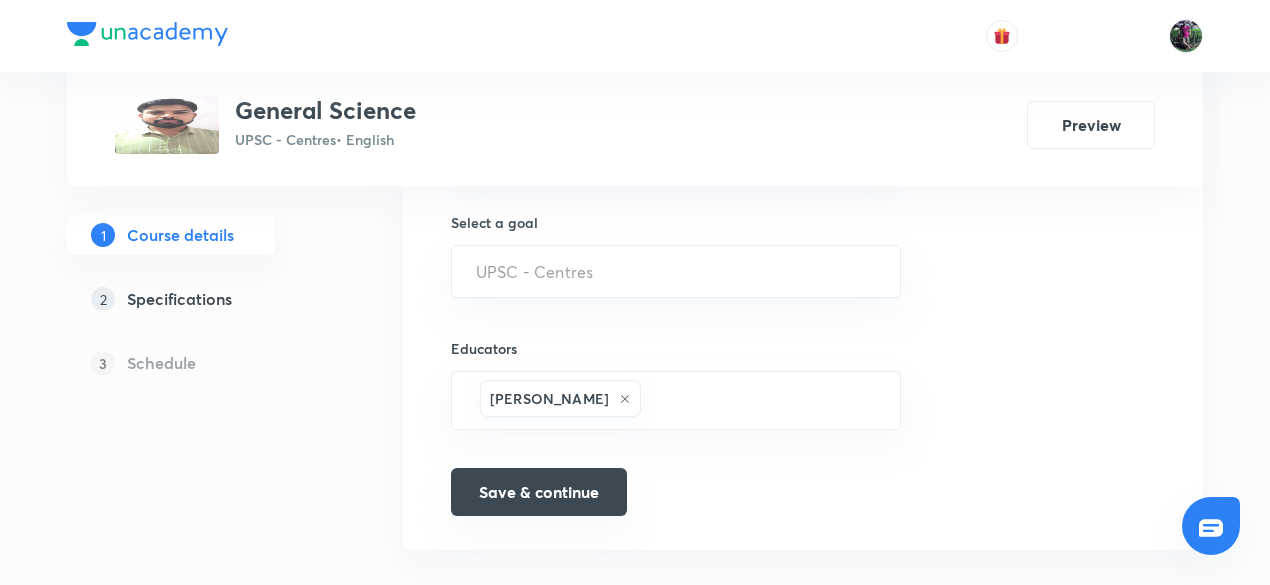 type on "This course by Md Burhan Sir covers the General Science comprehensively and will help learners to succeed in the BPSC exam. This course will be taught in Hindi medium." 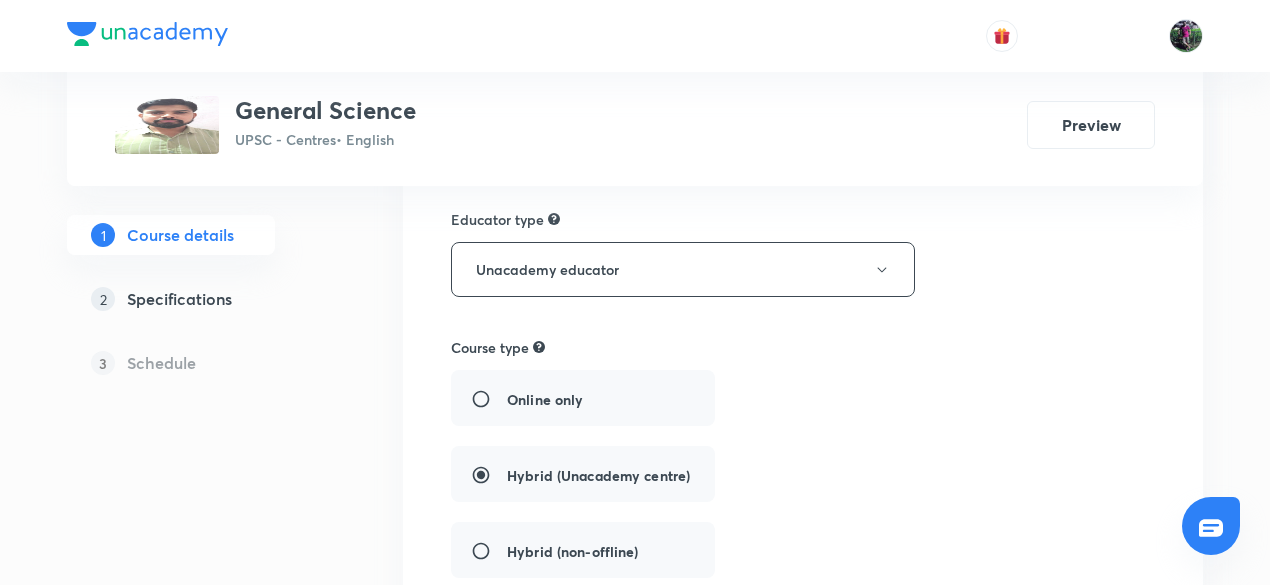 scroll, scrollTop: 349, scrollLeft: 0, axis: vertical 